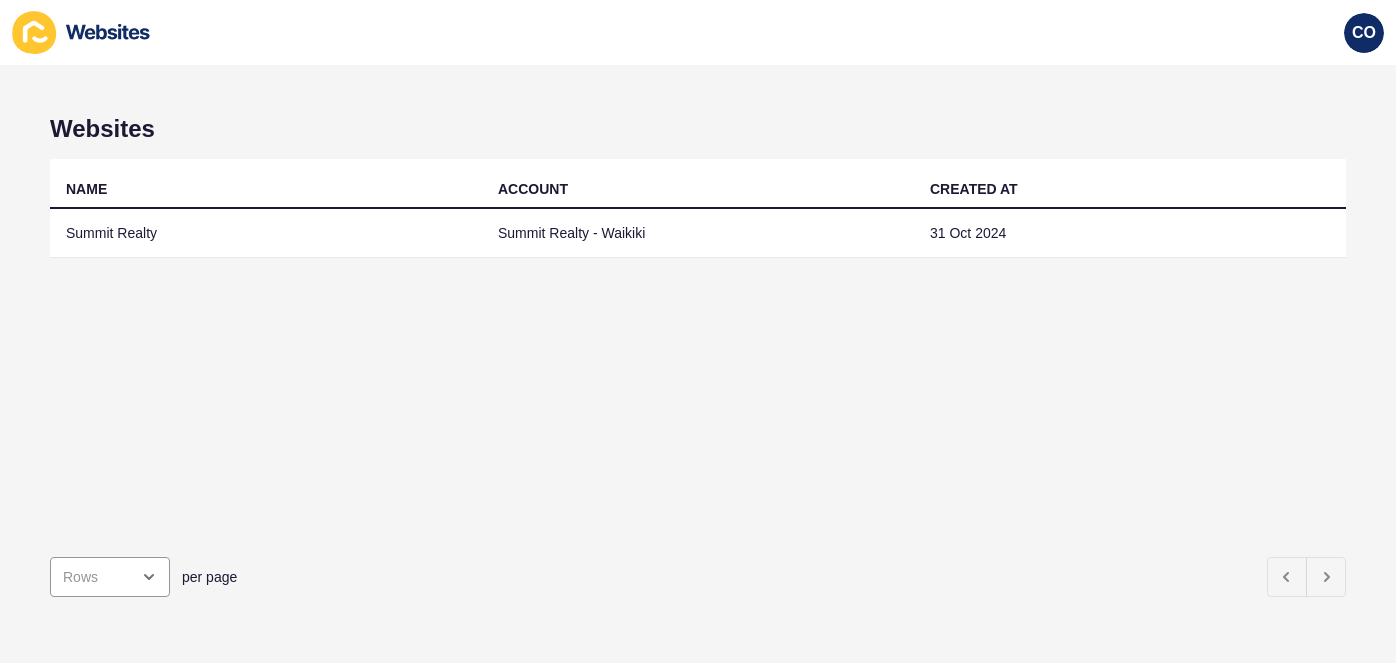 scroll, scrollTop: 0, scrollLeft: 0, axis: both 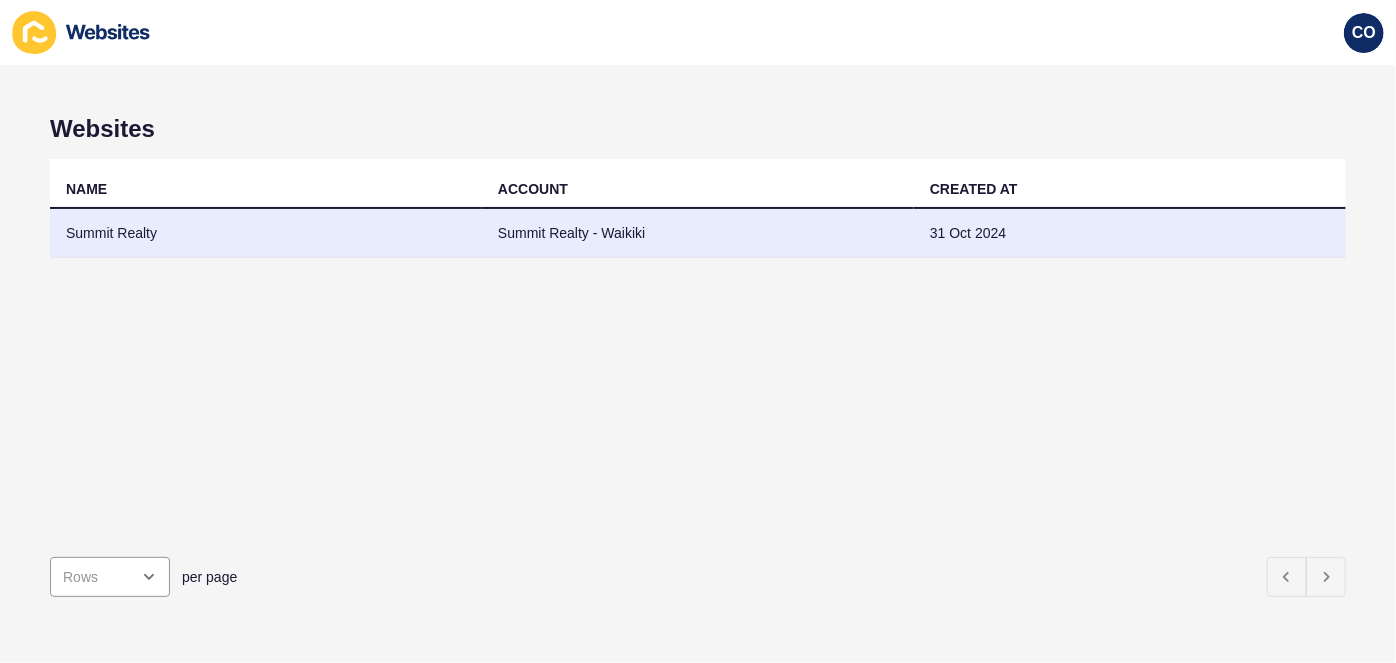 click on "Summit Realty" at bounding box center [266, 233] 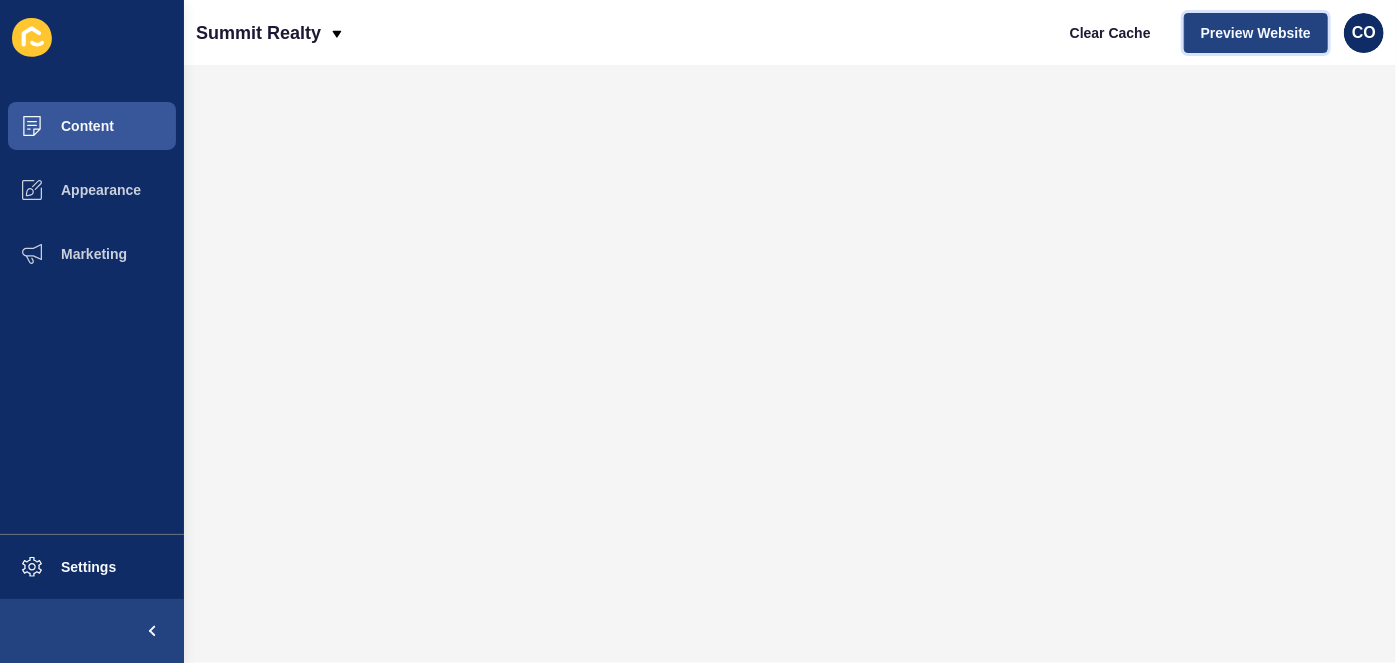click on "Preview Website" at bounding box center (1256, 33) 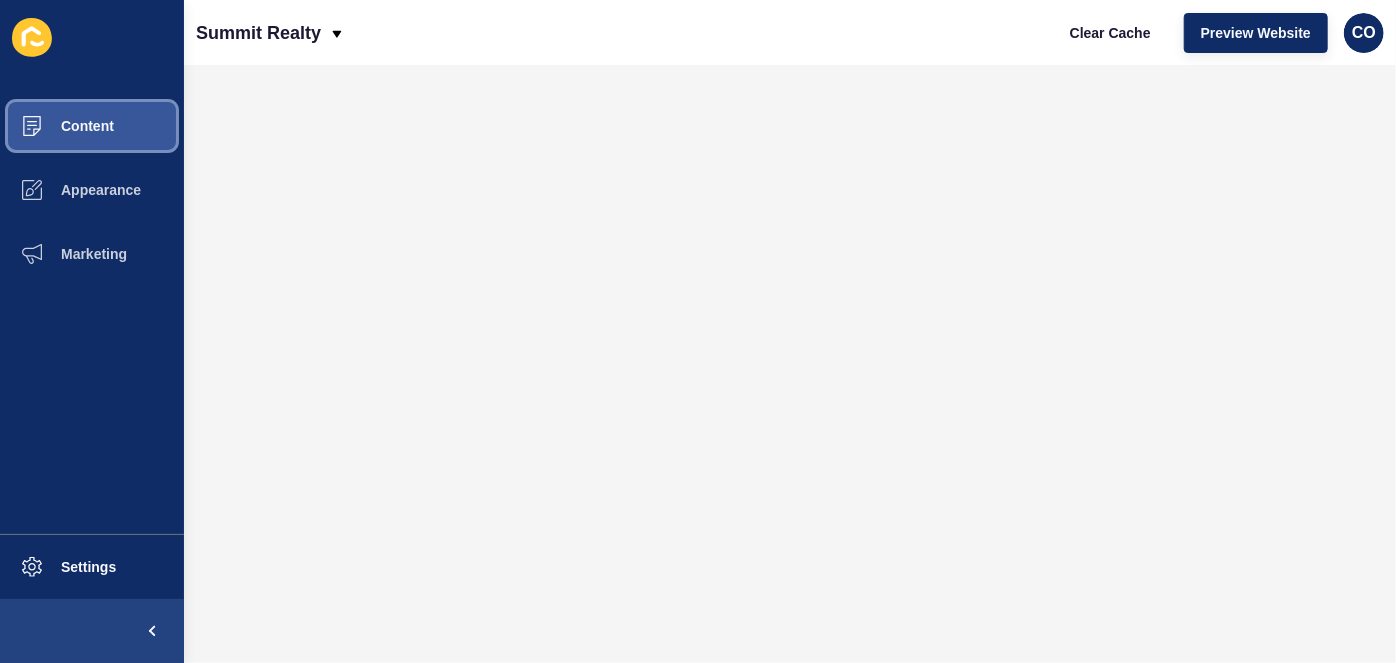 click on "Content" at bounding box center (55, 126) 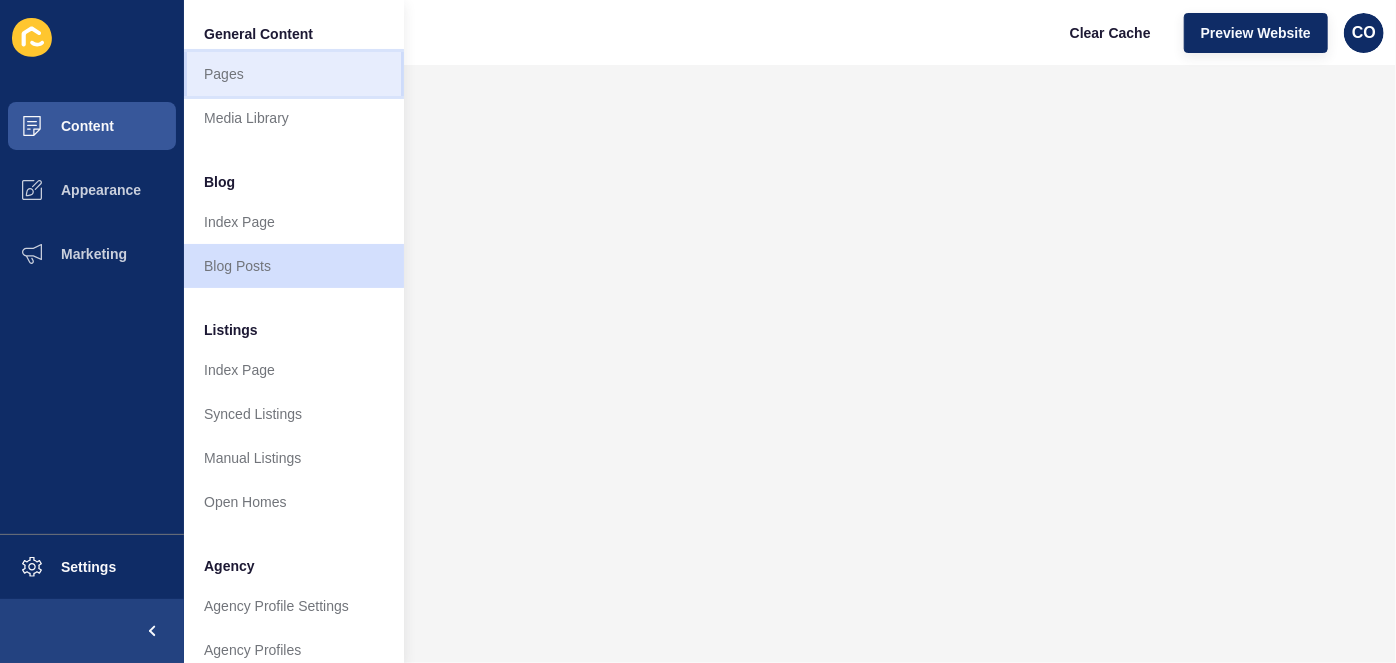 click on "Pages" at bounding box center (294, 74) 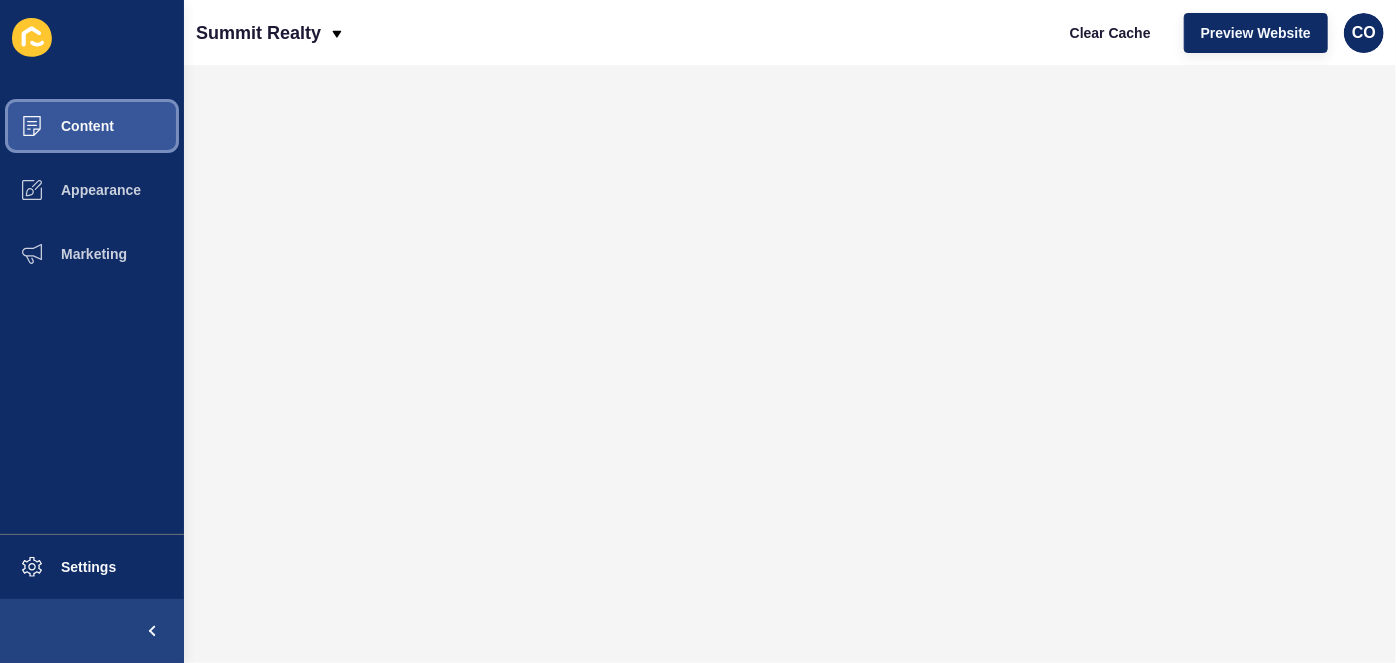 click on "Content" at bounding box center [92, 126] 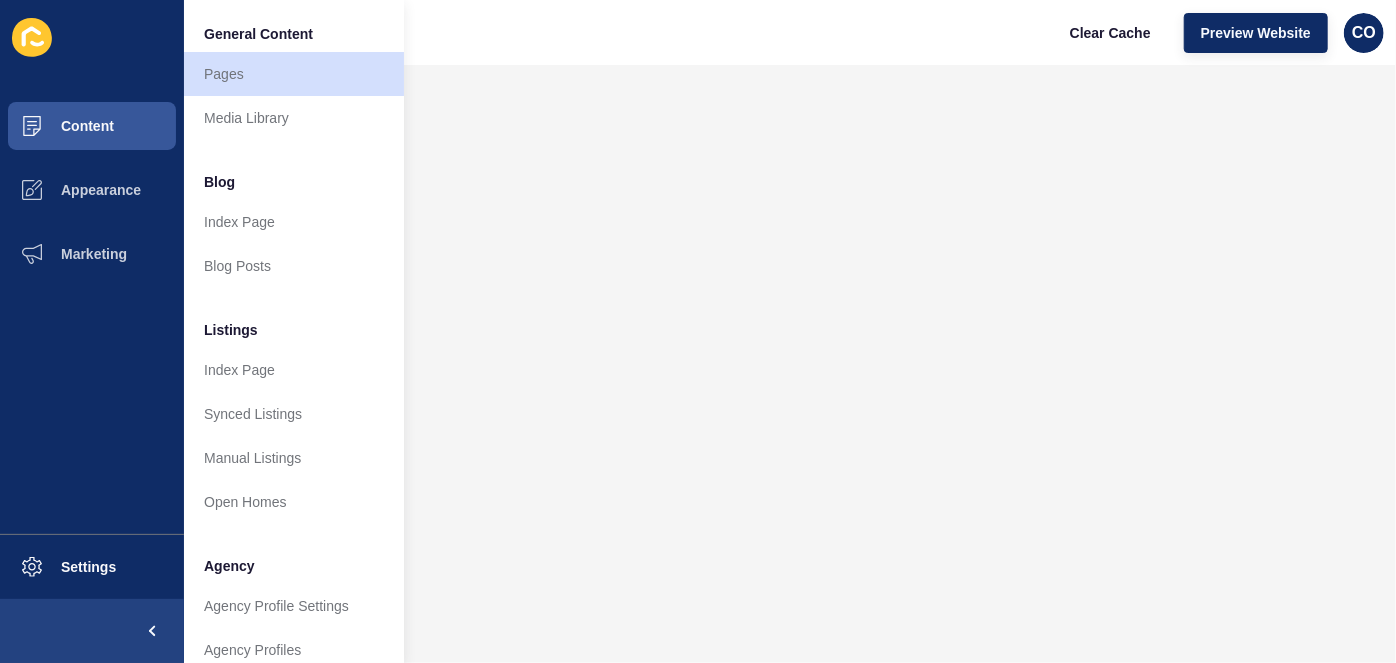 click on "Summit Realty Clear Cache Preview Website CO" at bounding box center [790, 32] 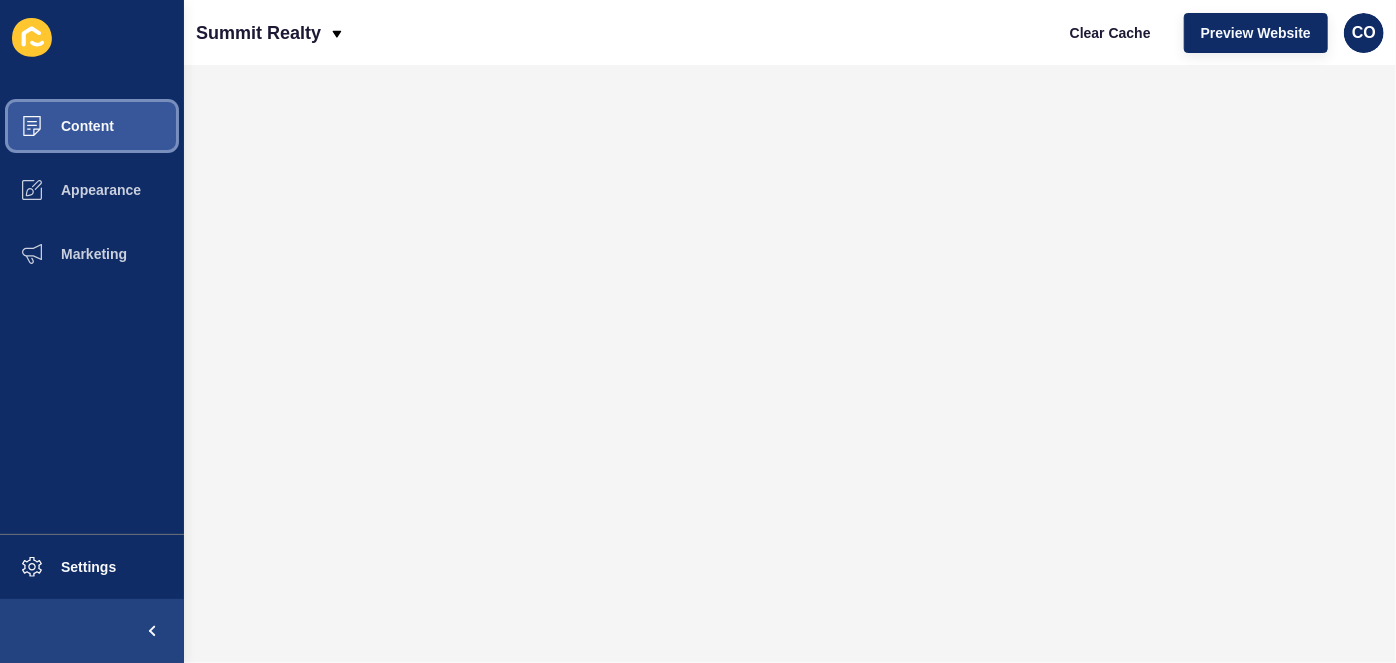 click on "Content" at bounding box center [92, 126] 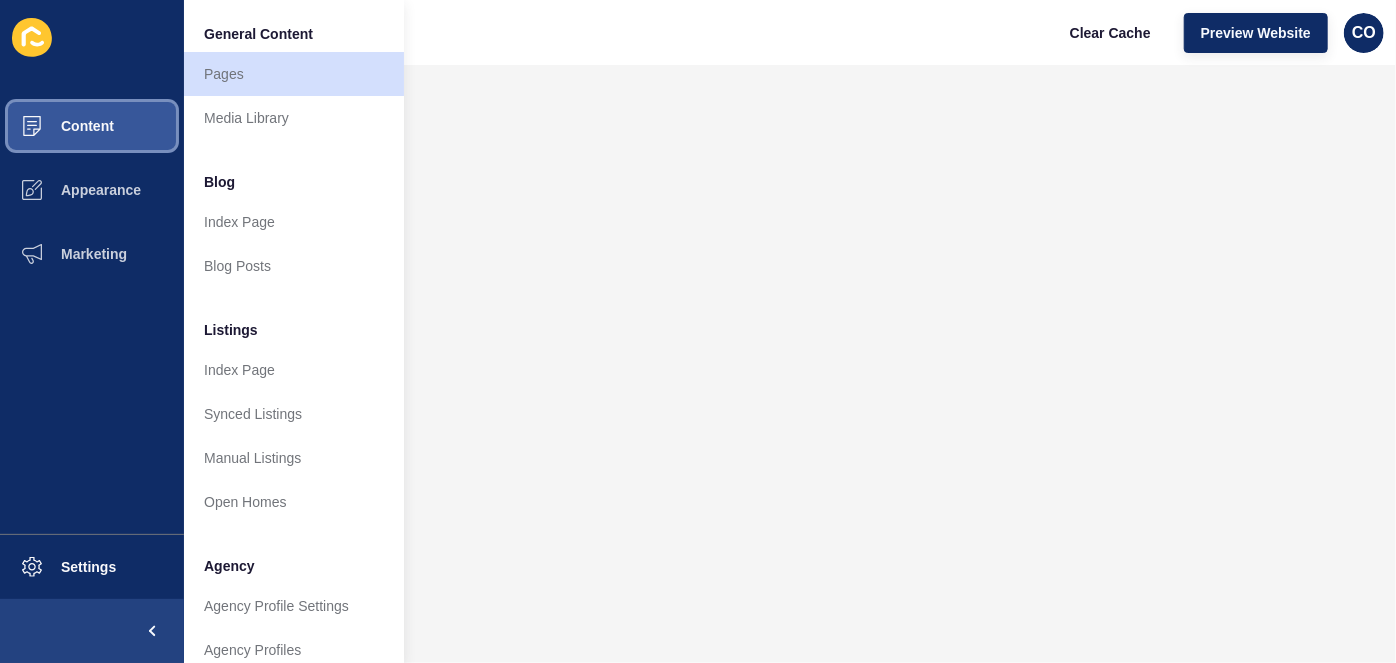 click on "Content" at bounding box center [92, 126] 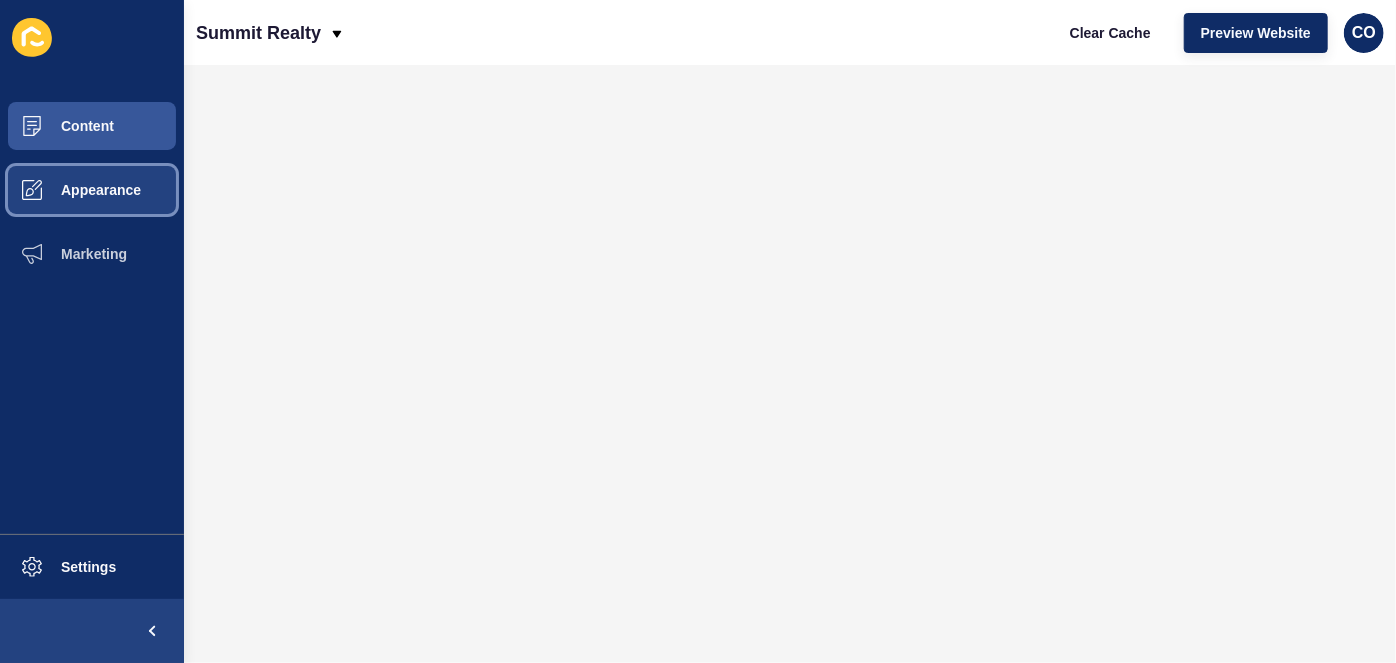 click on "Appearance" at bounding box center (92, 190) 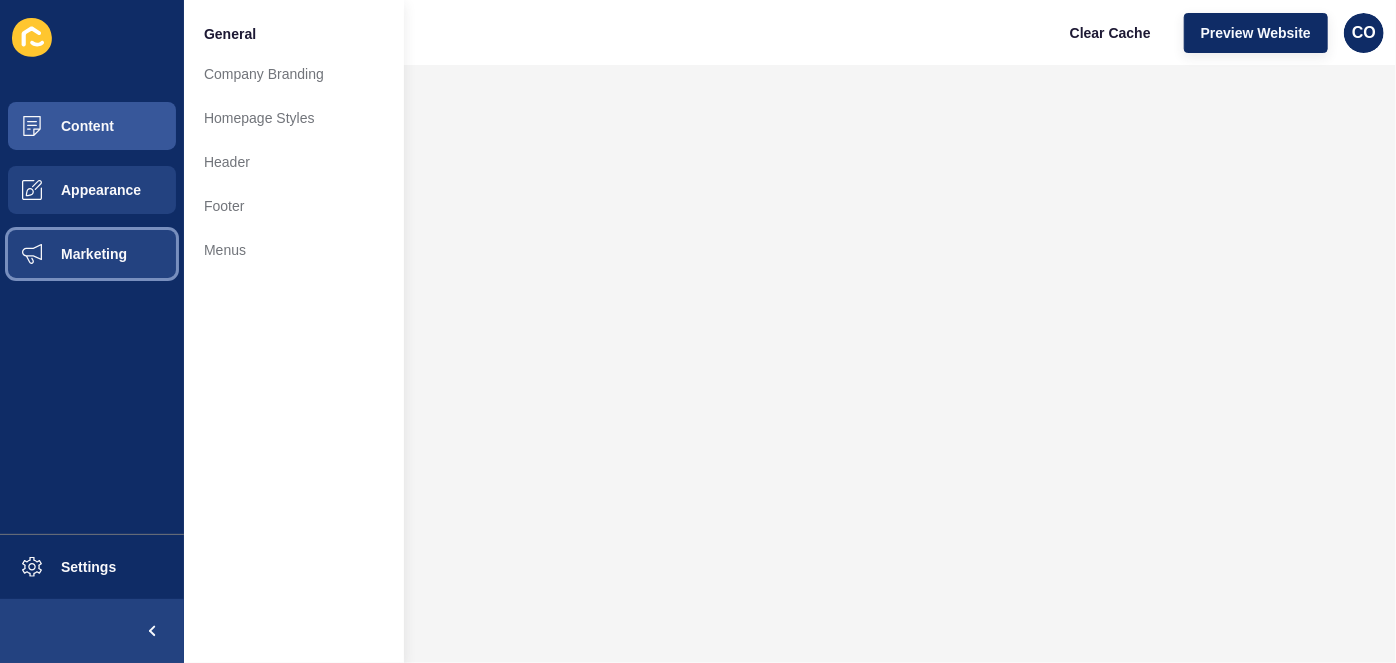 click on "Marketing" at bounding box center [92, 254] 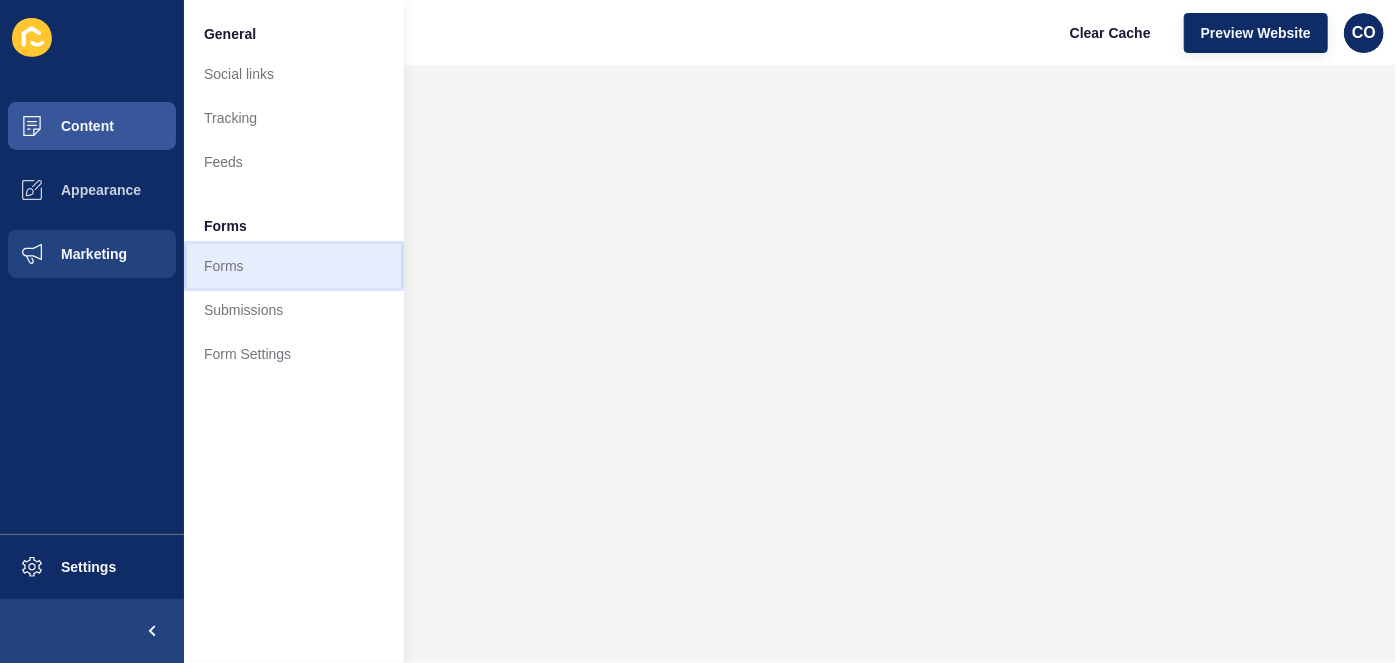 click on "Forms" at bounding box center (294, 266) 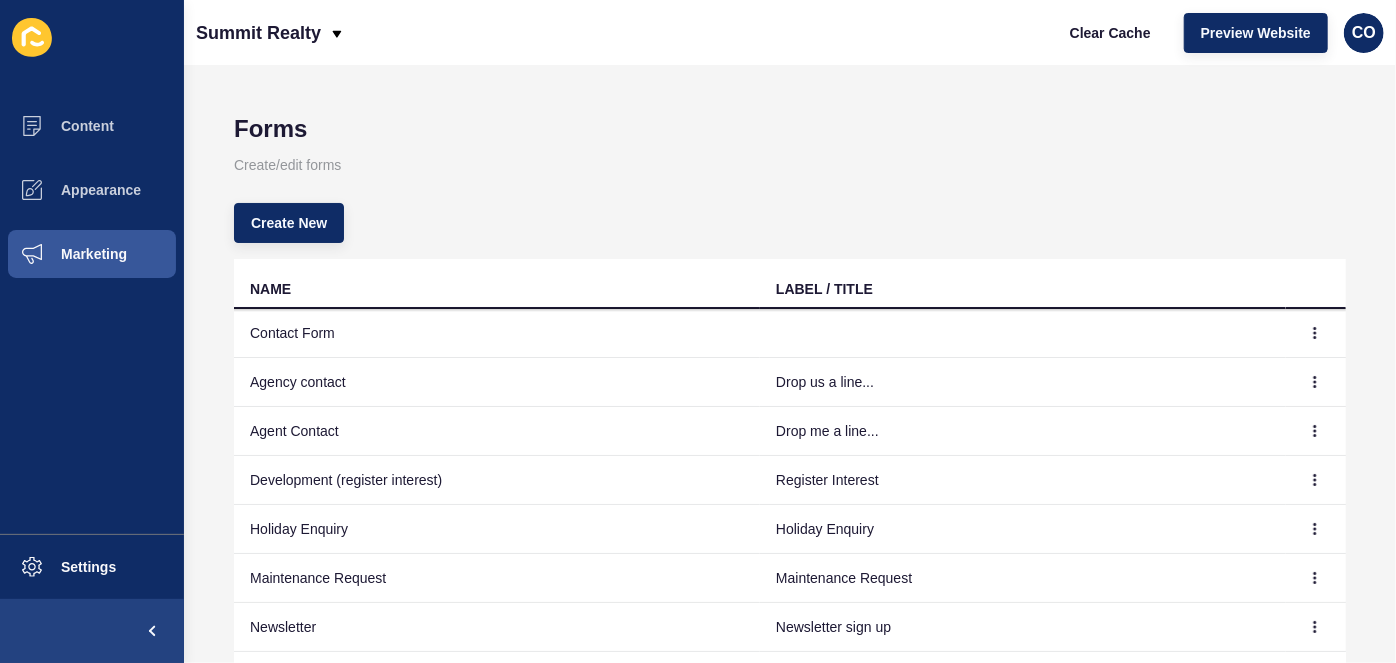 scroll, scrollTop: 66, scrollLeft: 0, axis: vertical 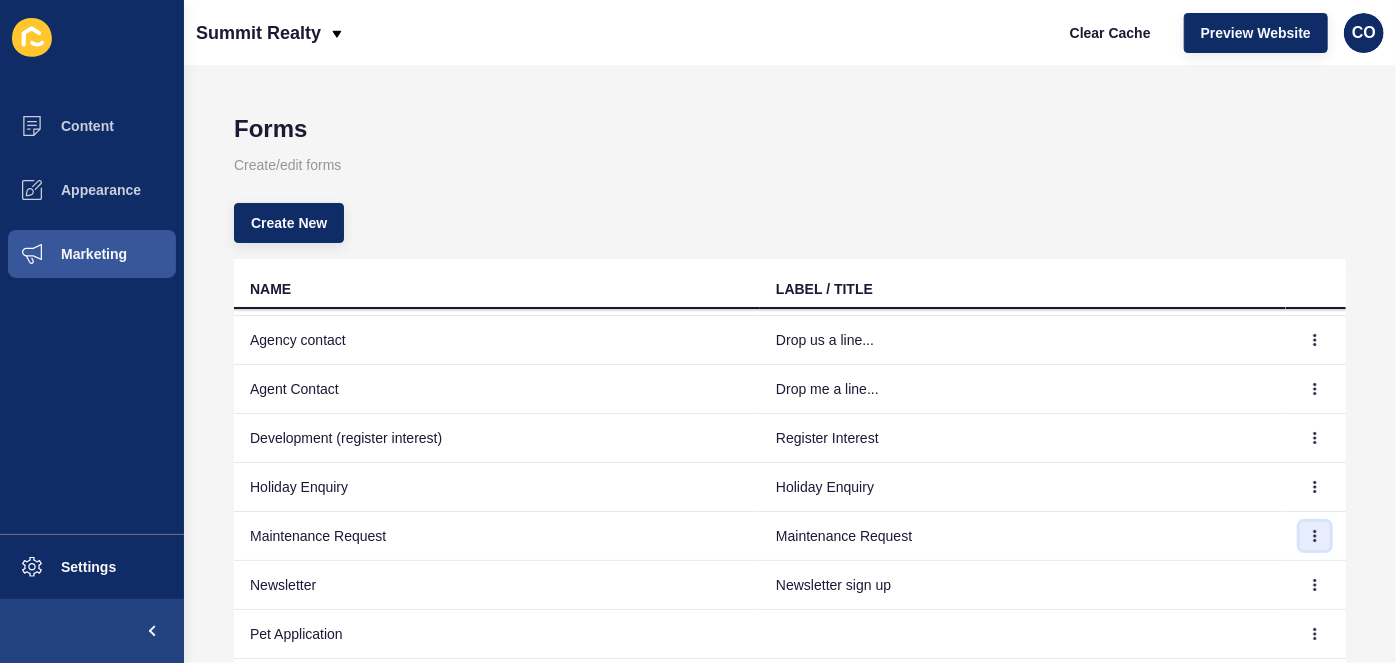 click 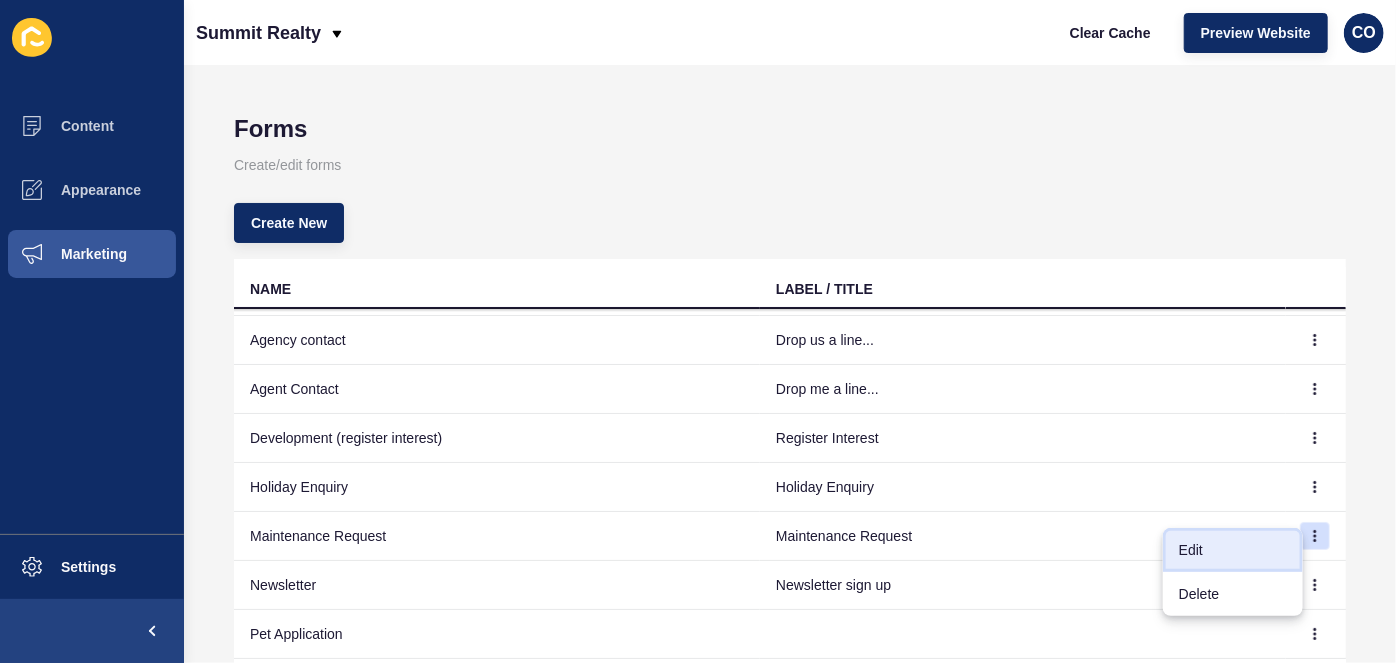 click on "Edit" at bounding box center [1233, 550] 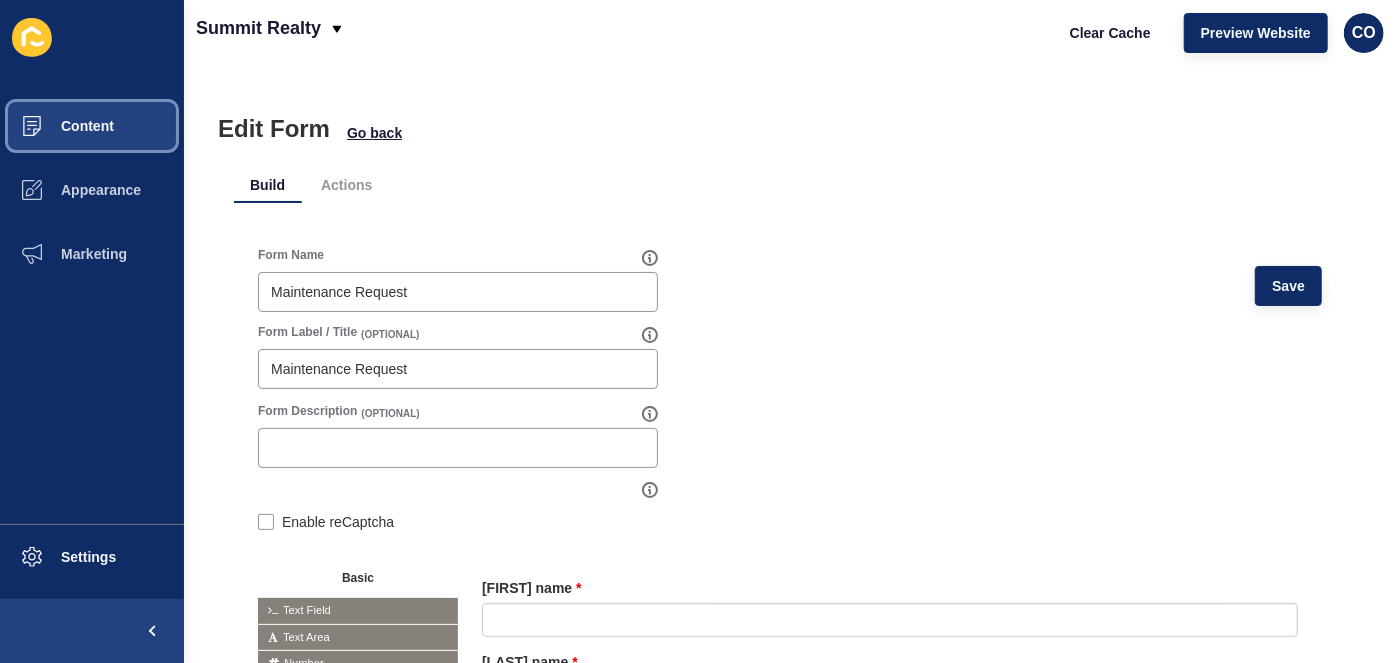 click on "Content" at bounding box center (55, 126) 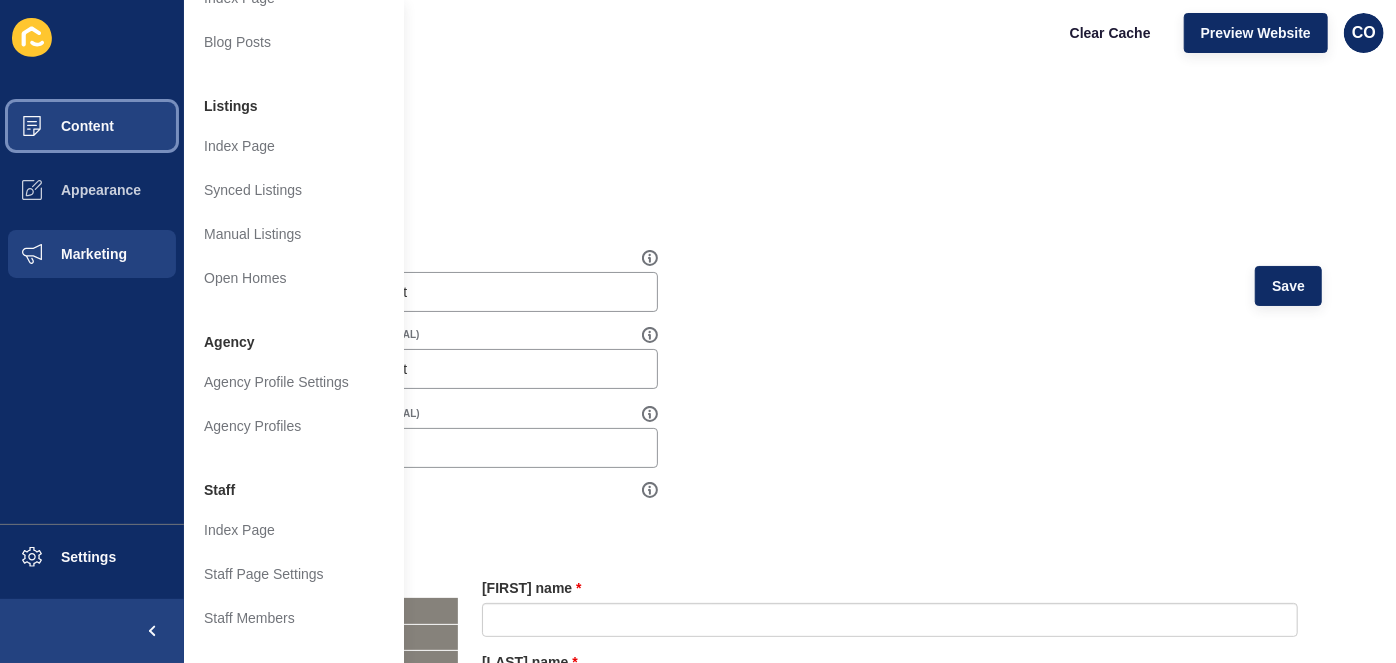 scroll, scrollTop: 363, scrollLeft: 0, axis: vertical 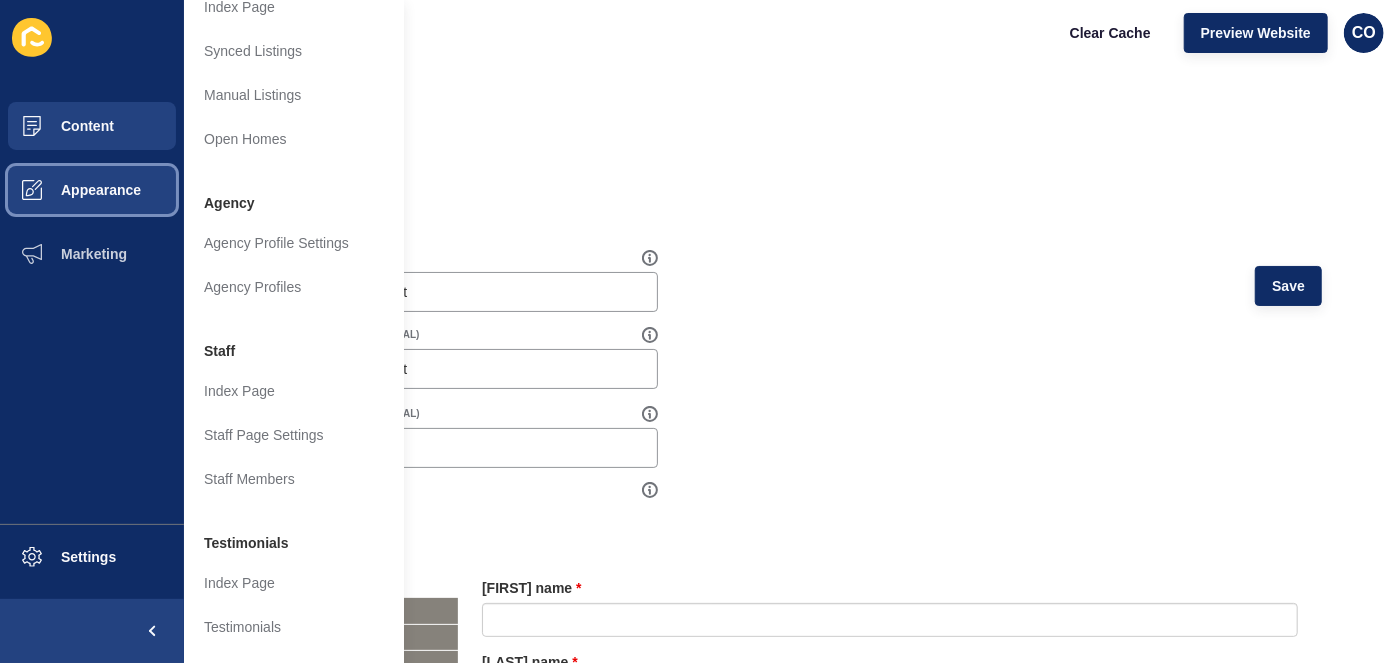 click on "Appearance" at bounding box center (92, 190) 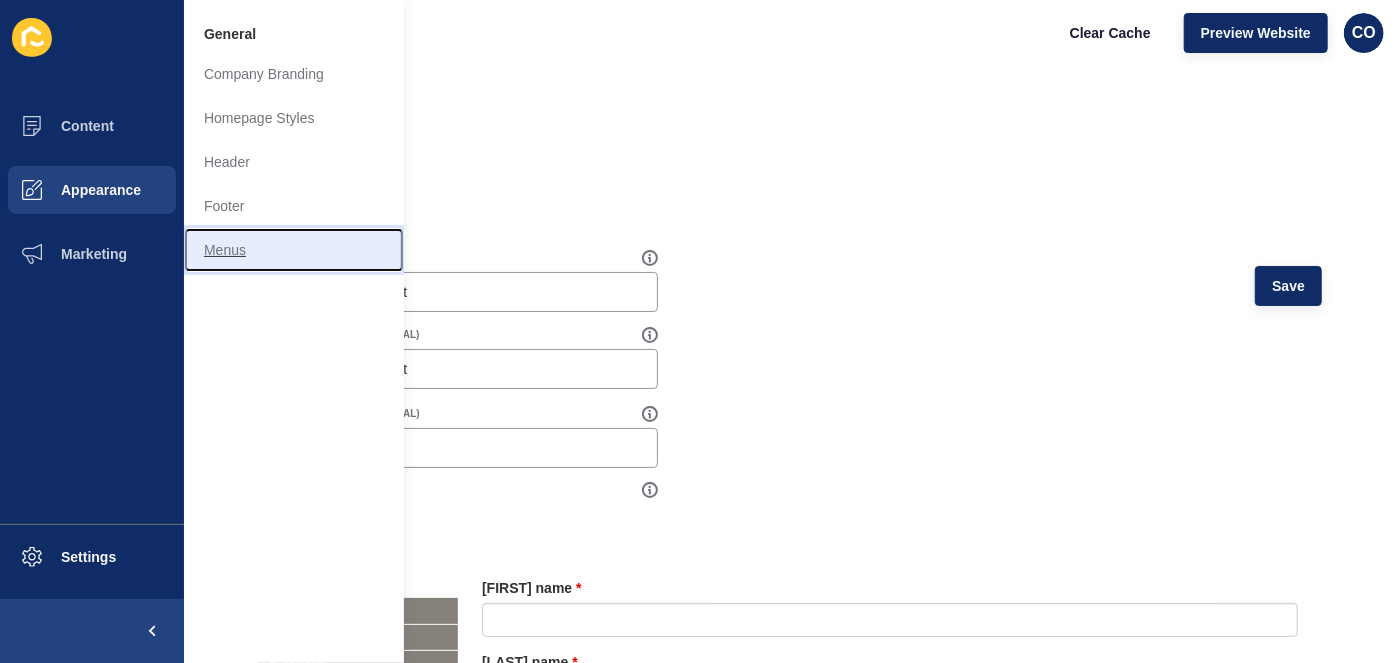 click on "Menus" at bounding box center [294, 250] 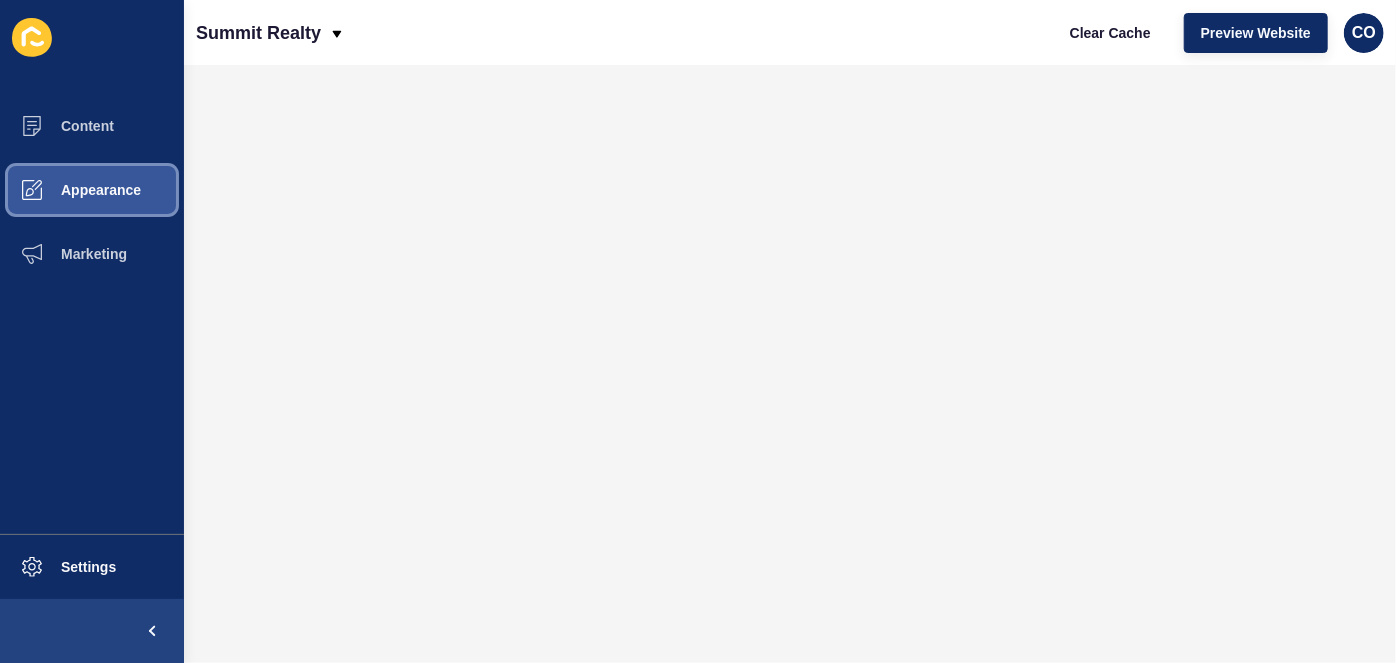click on "Appearance" at bounding box center [69, 190] 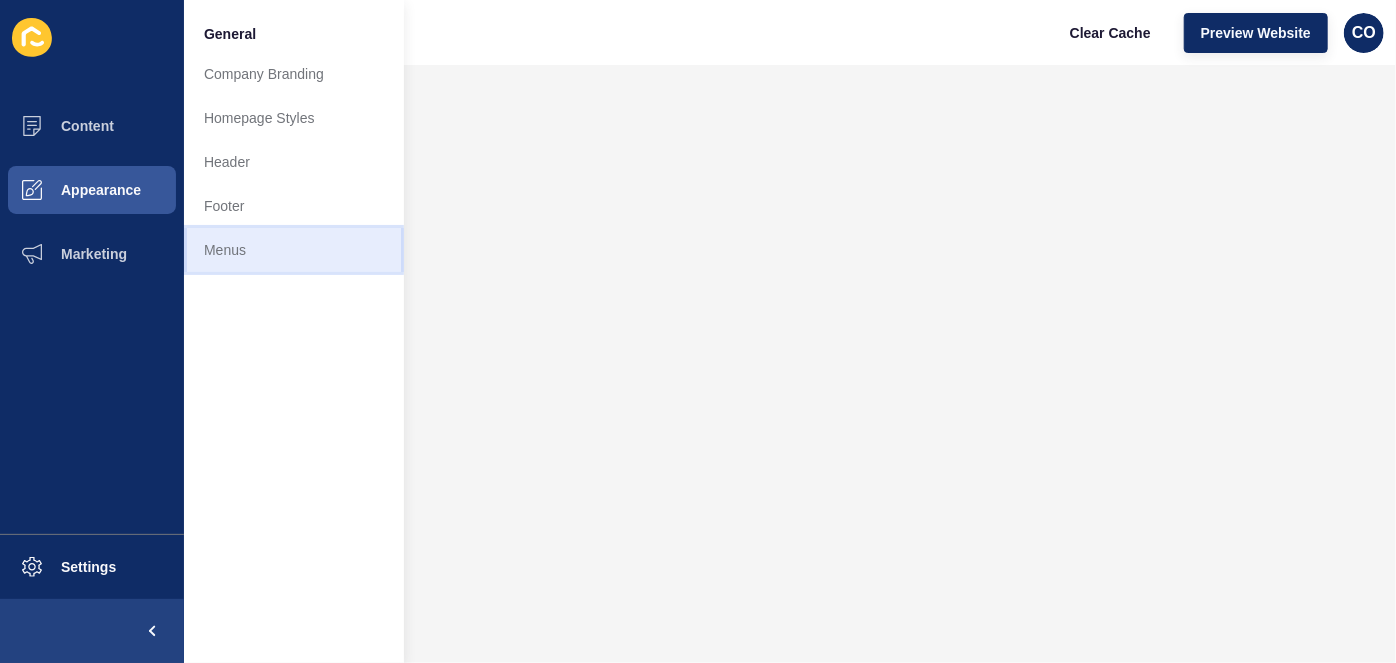 click on "Menus" at bounding box center [294, 250] 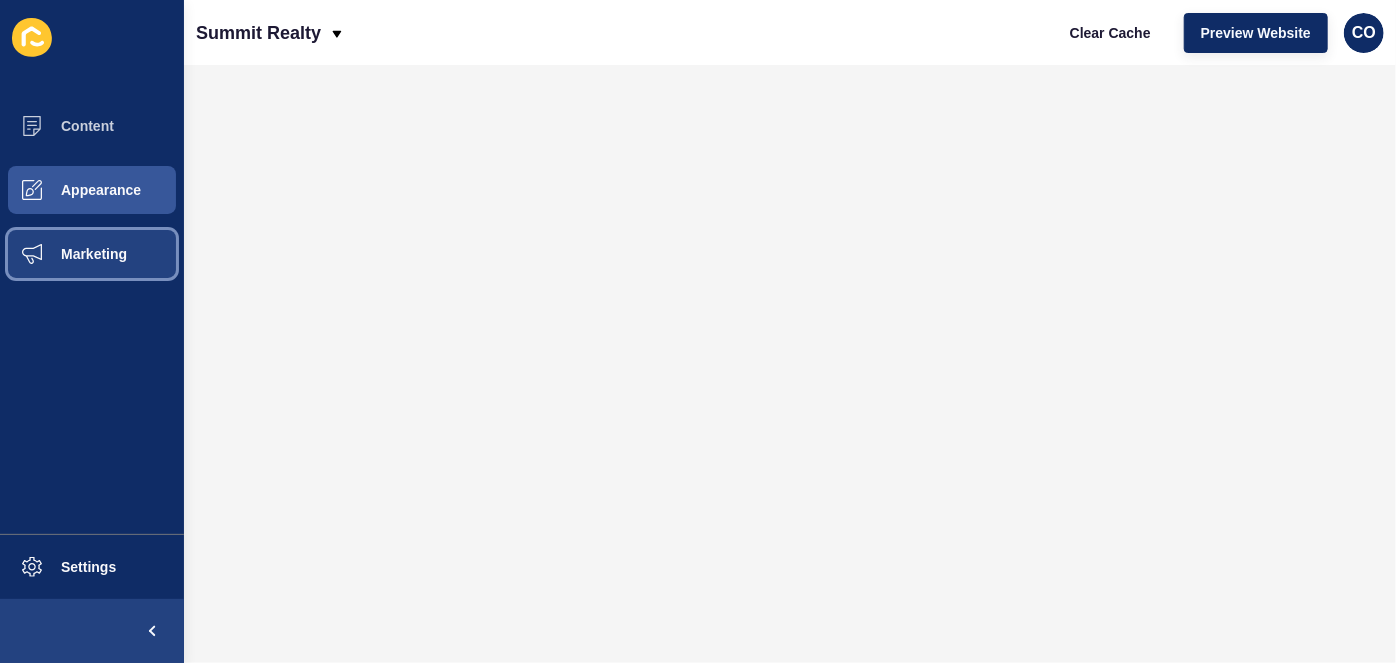 click on "Marketing" at bounding box center (62, 254) 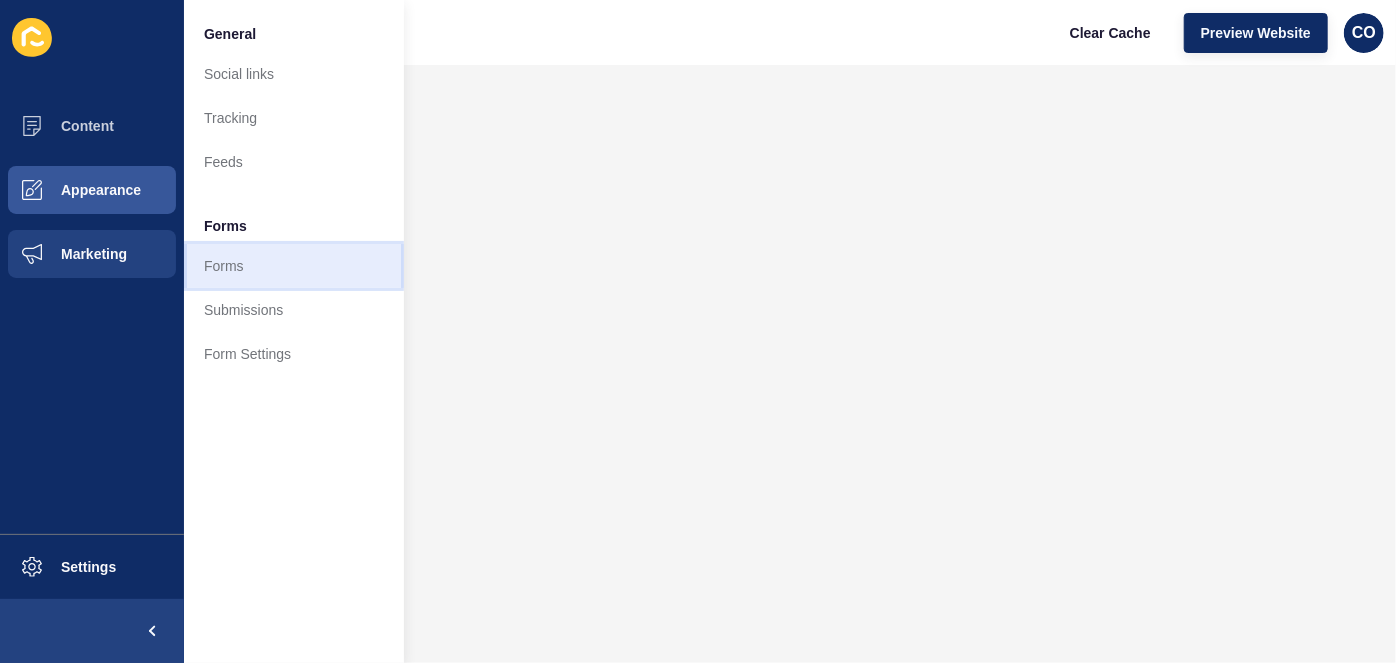 click on "Forms" at bounding box center (294, 266) 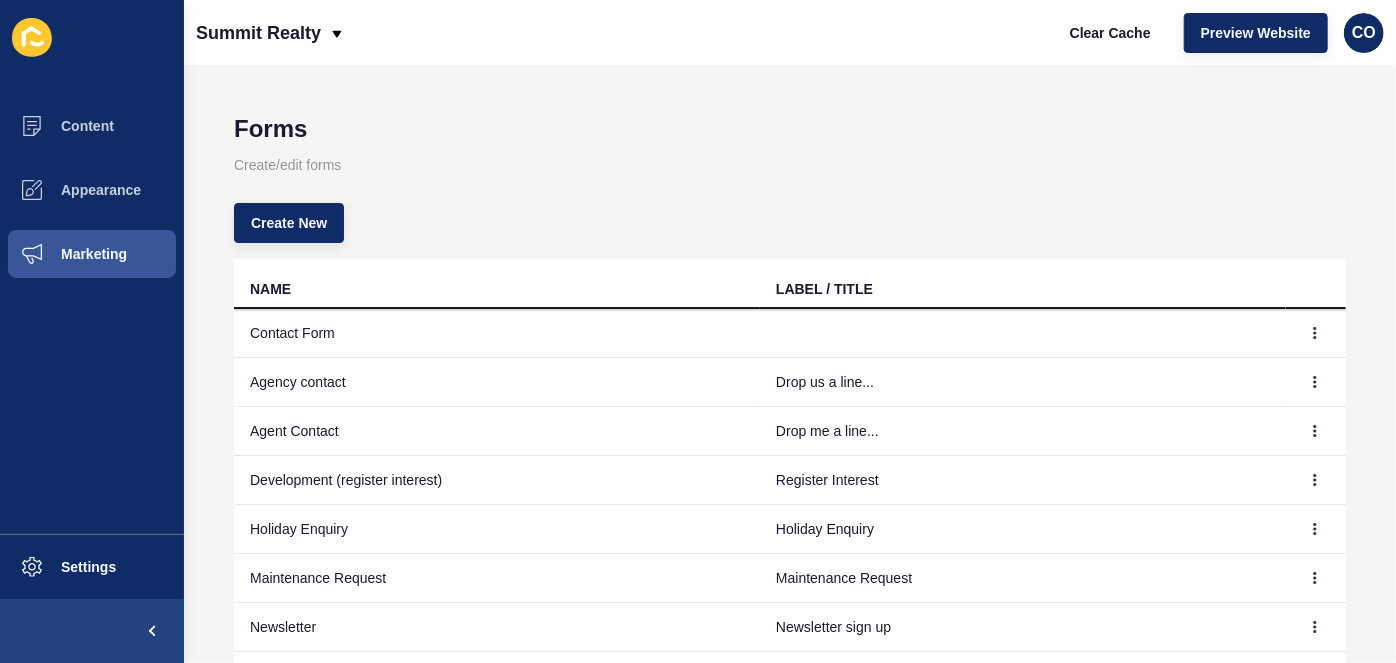 scroll, scrollTop: 66, scrollLeft: 0, axis: vertical 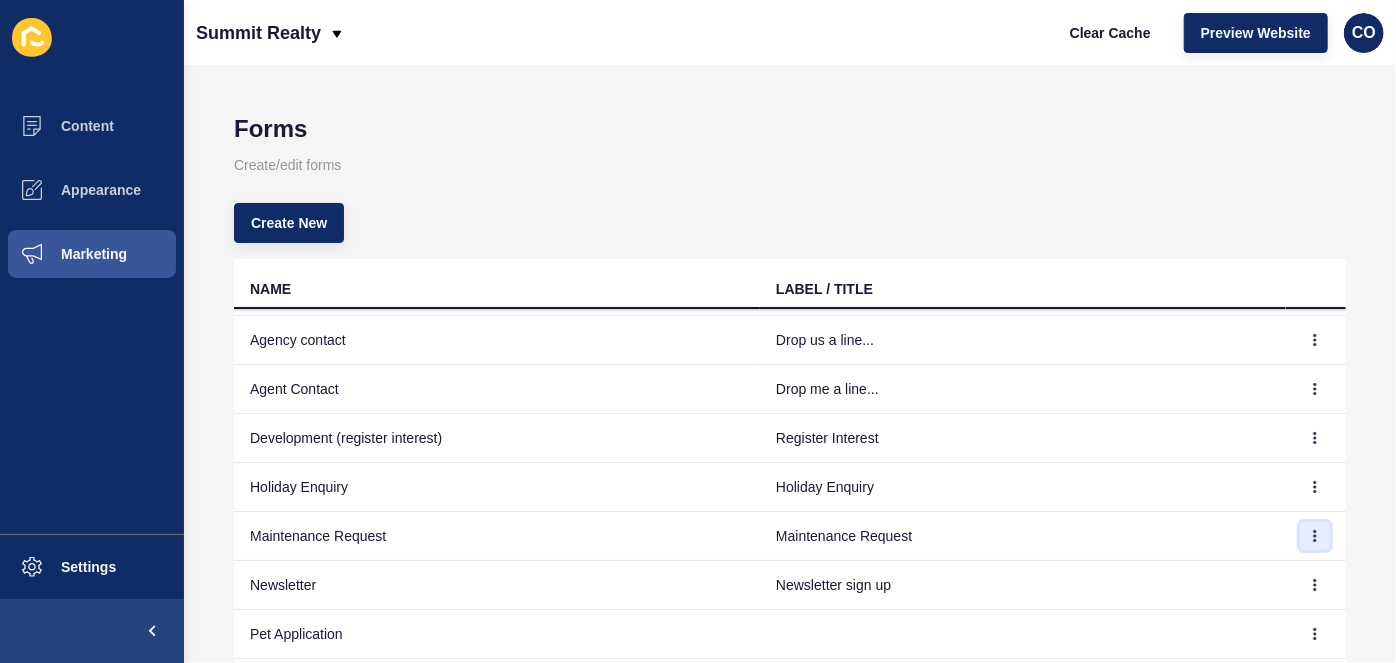 click 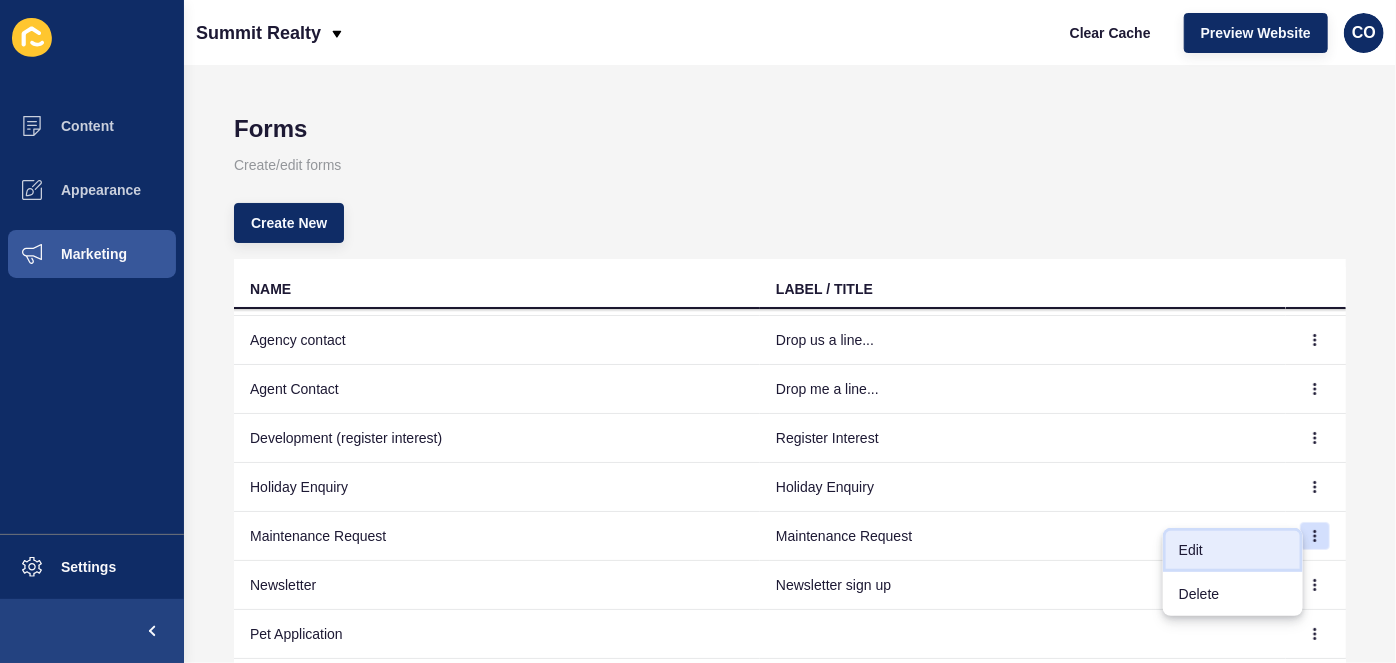 click on "Edit" at bounding box center (1233, 550) 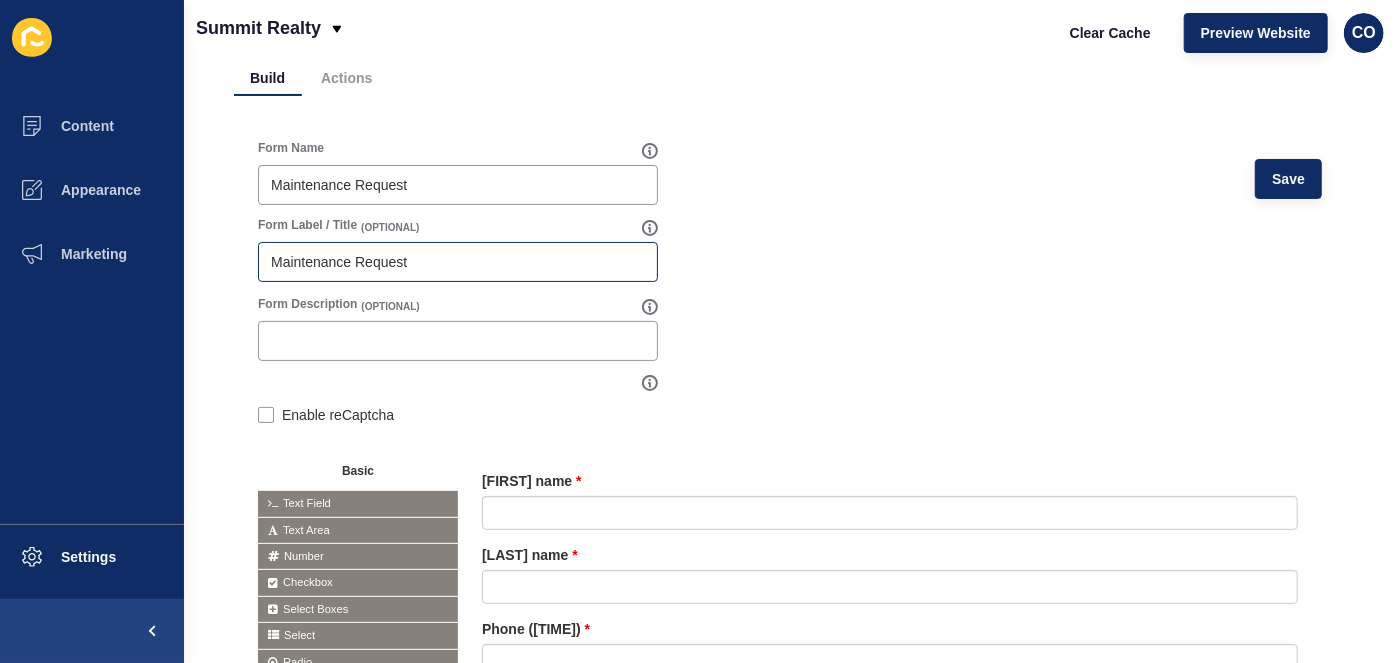 scroll, scrollTop: 0, scrollLeft: 0, axis: both 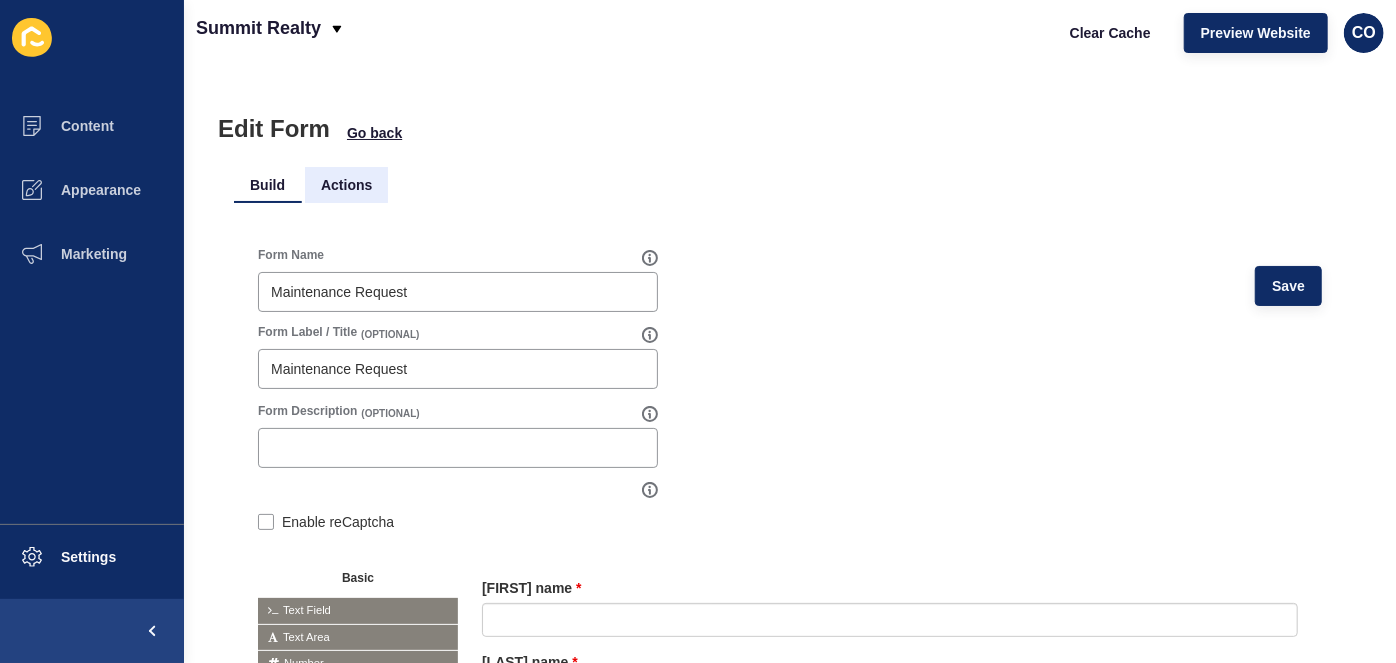click on "Actions" at bounding box center [346, 185] 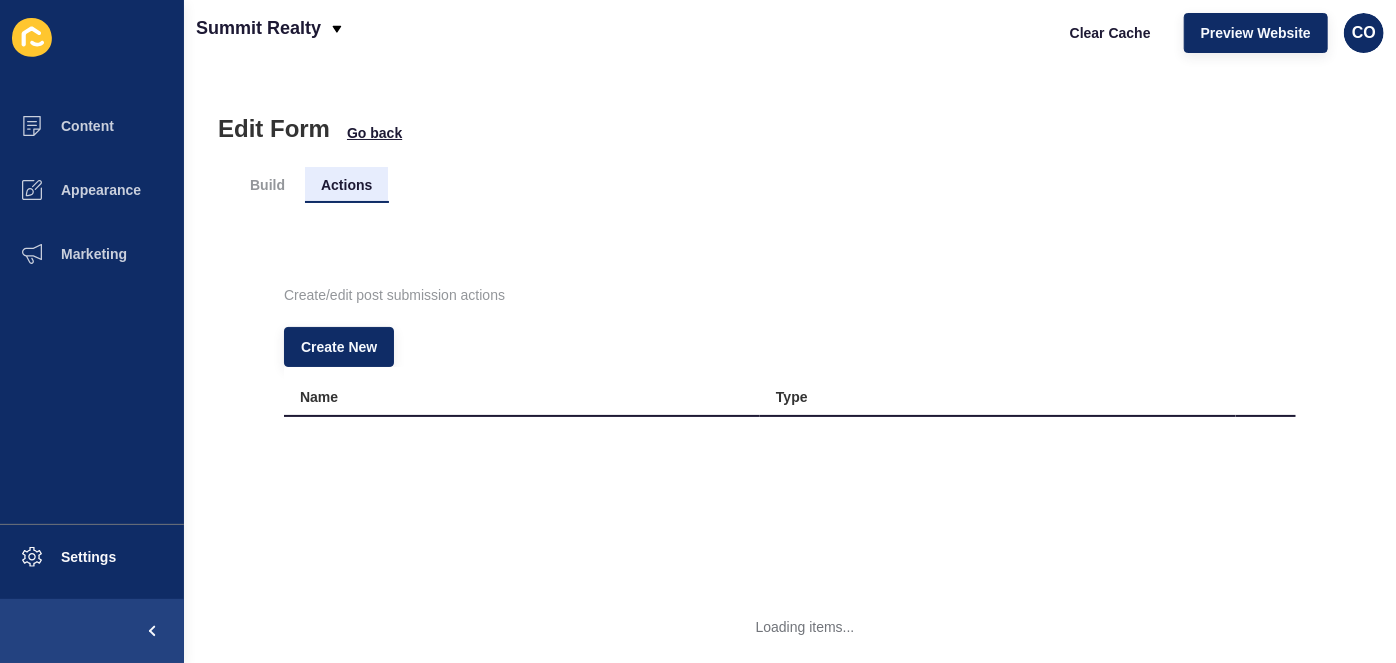 scroll, scrollTop: 0, scrollLeft: 0, axis: both 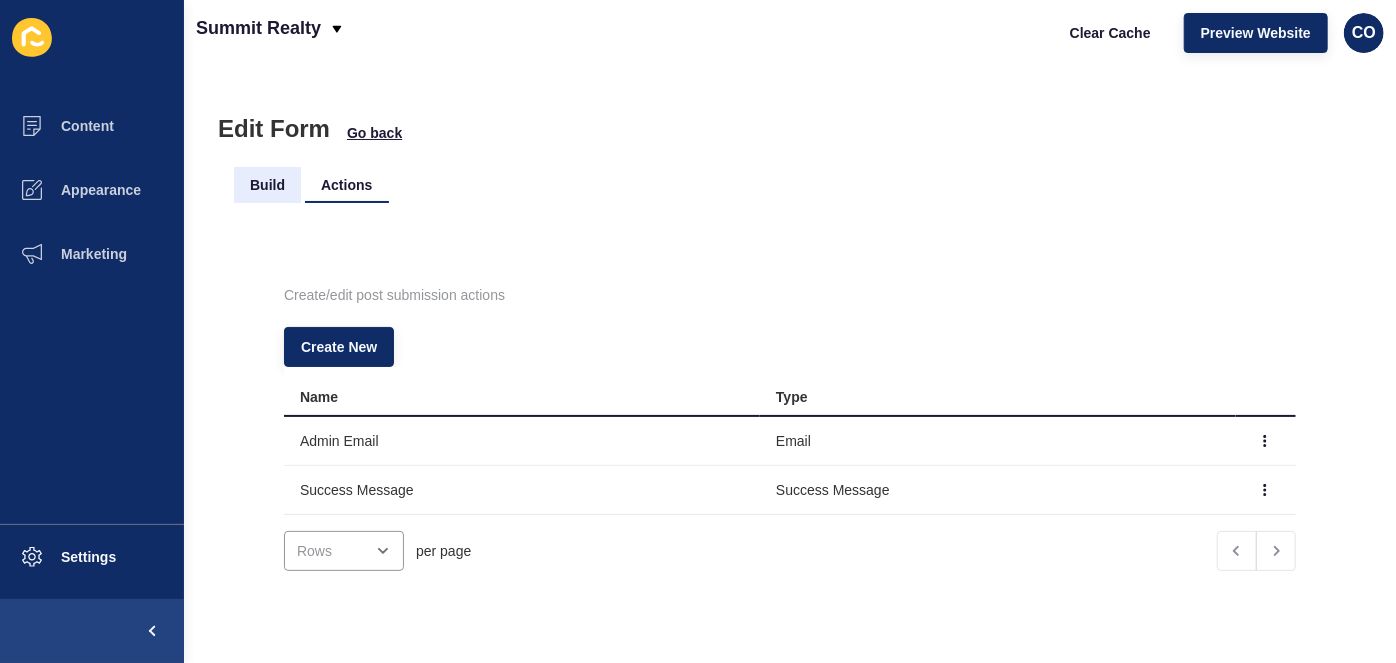 click on "Build" at bounding box center [267, 185] 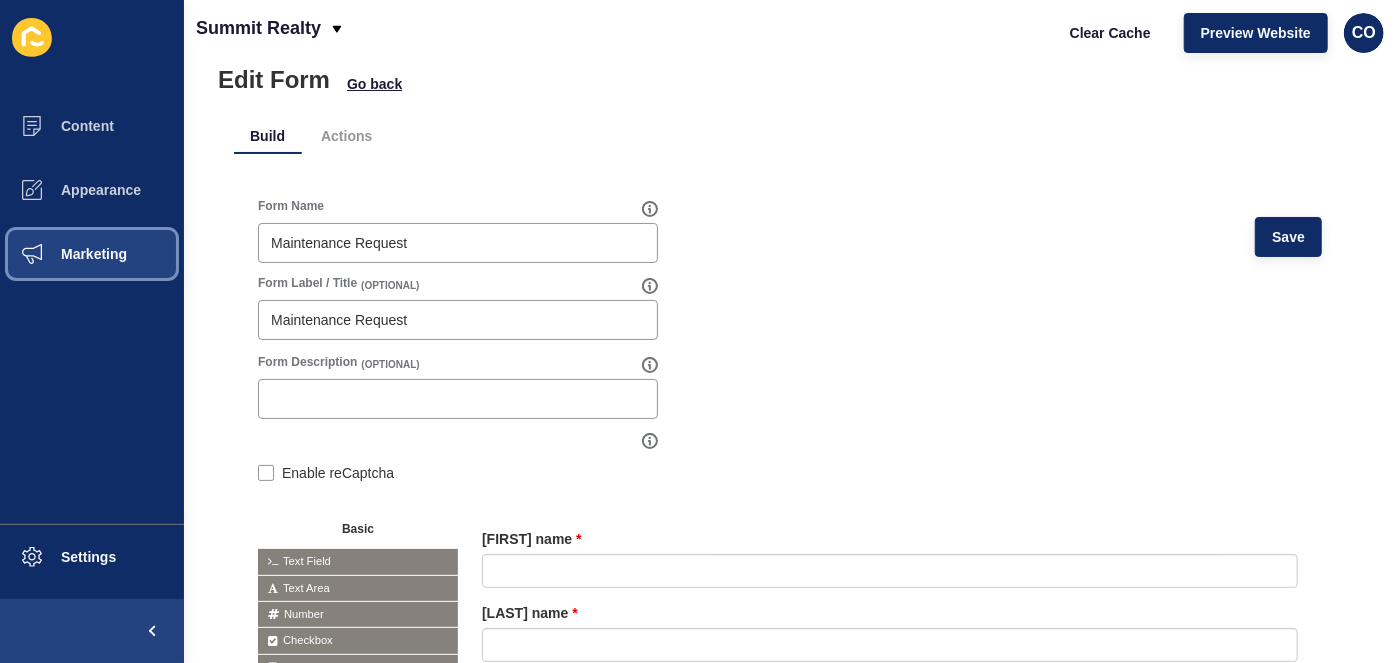 click on "Marketing" at bounding box center [62, 254] 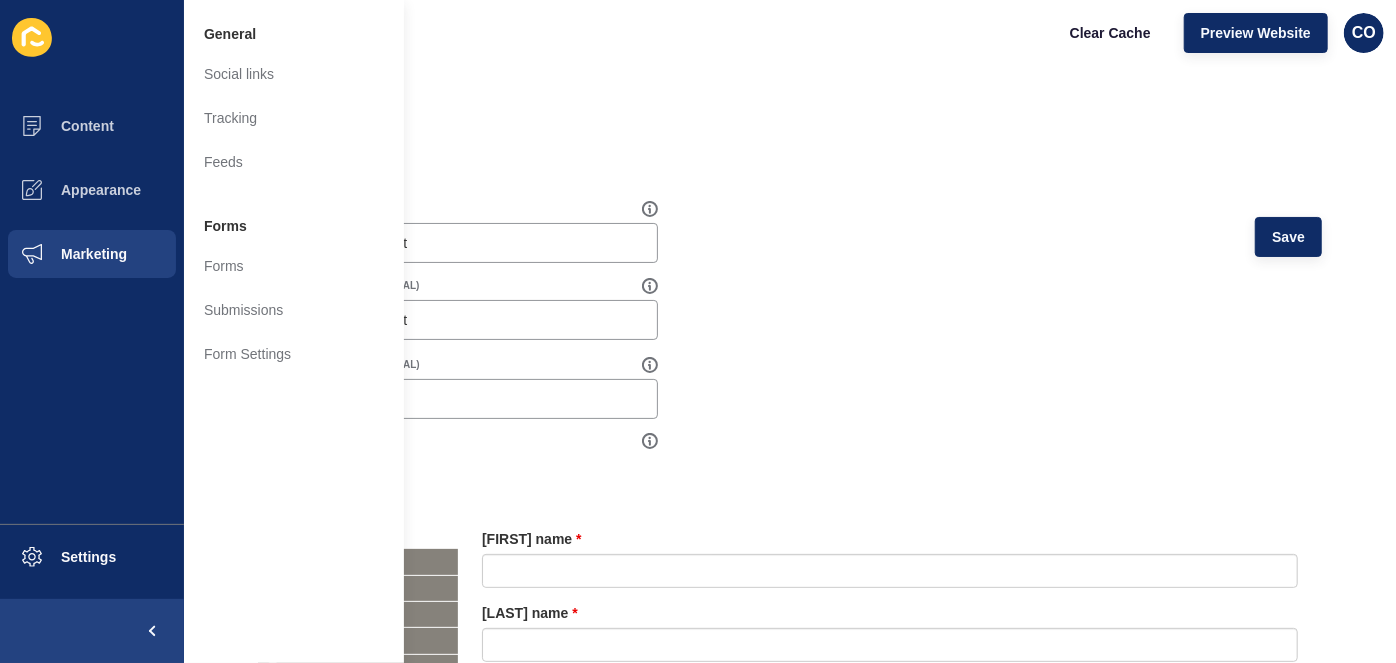 drag, startPoint x: 103, startPoint y: 375, endPoint x: 78, endPoint y: 345, distance: 39.051247 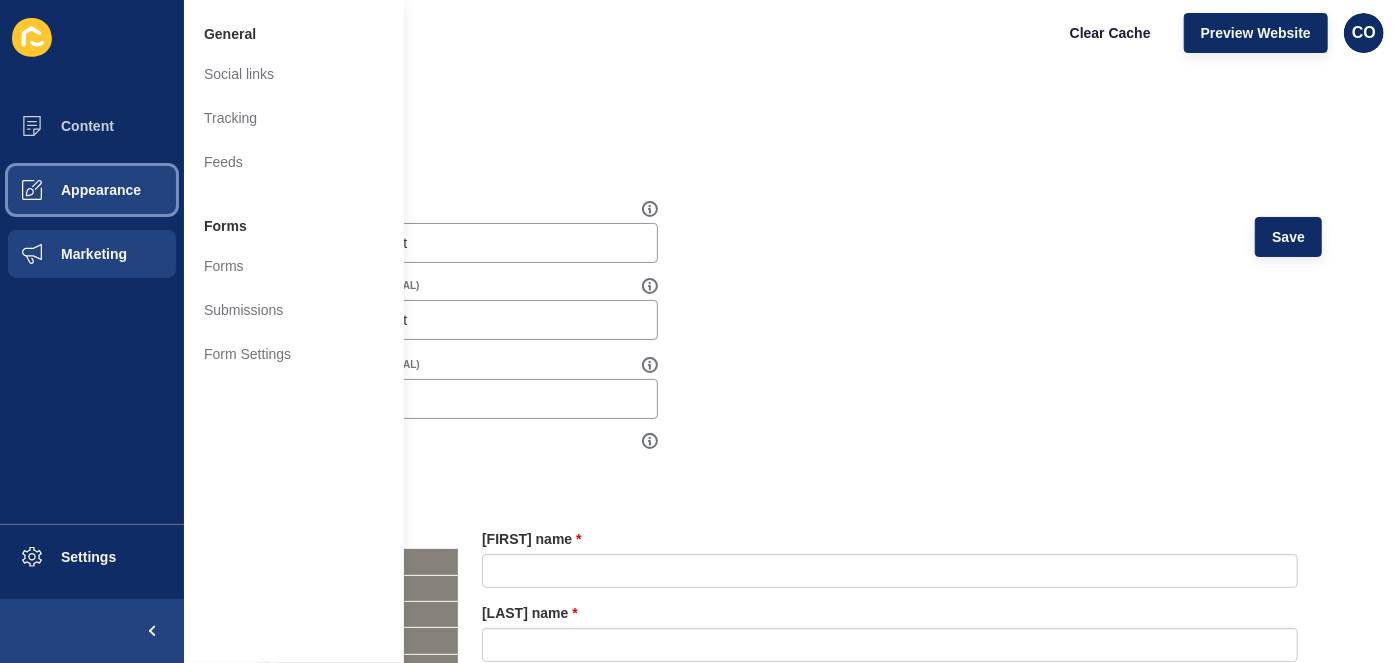 click on "Appearance" at bounding box center [69, 190] 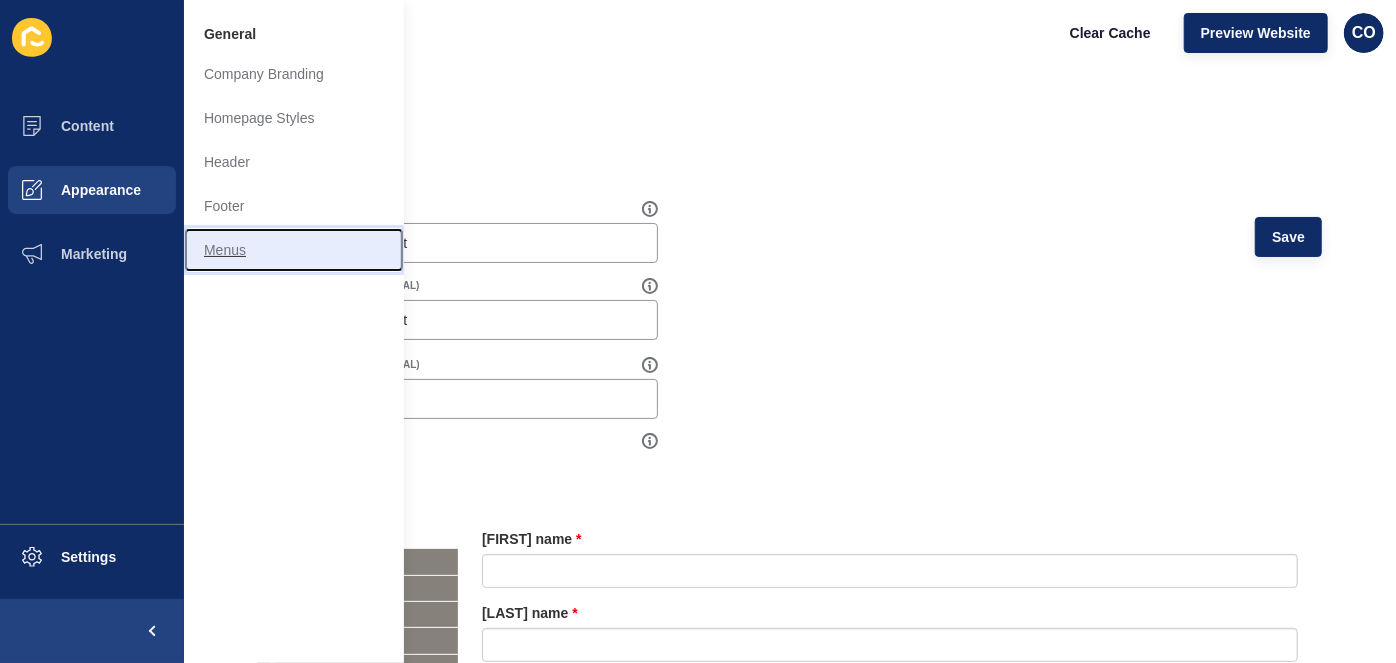click on "Menus" at bounding box center (294, 250) 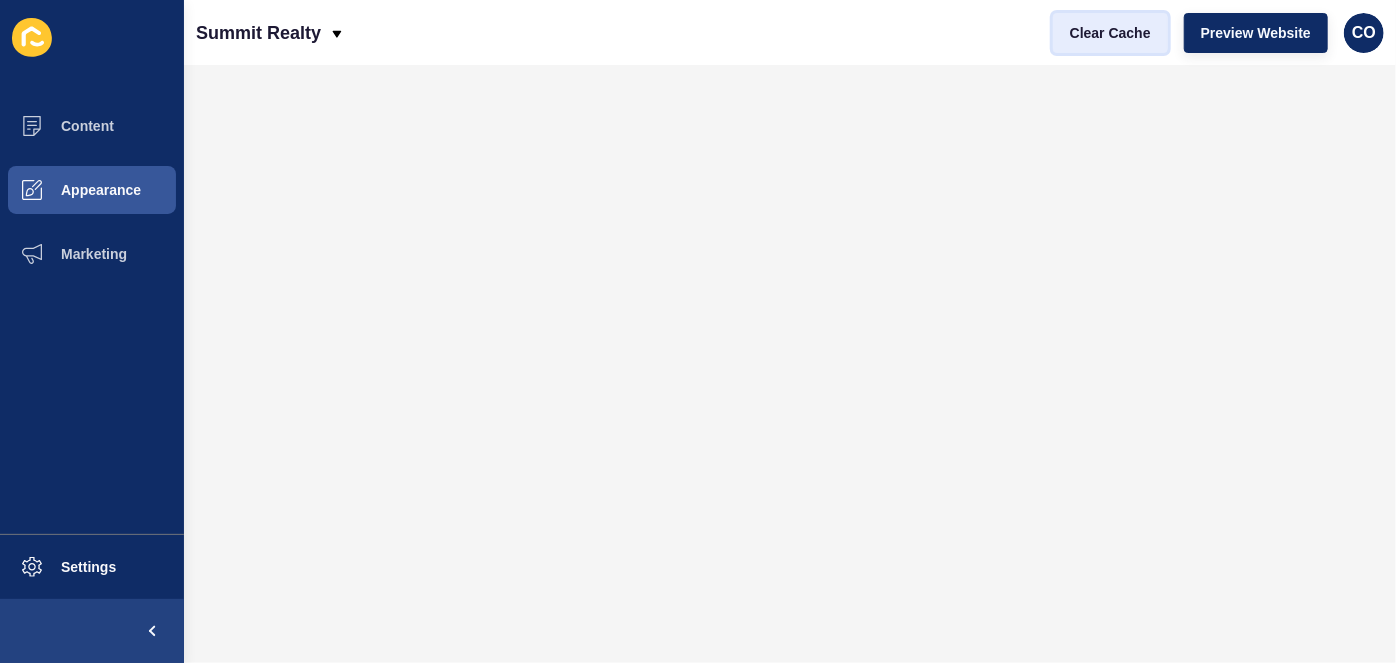 click on "Clear Cache" at bounding box center [1110, 33] 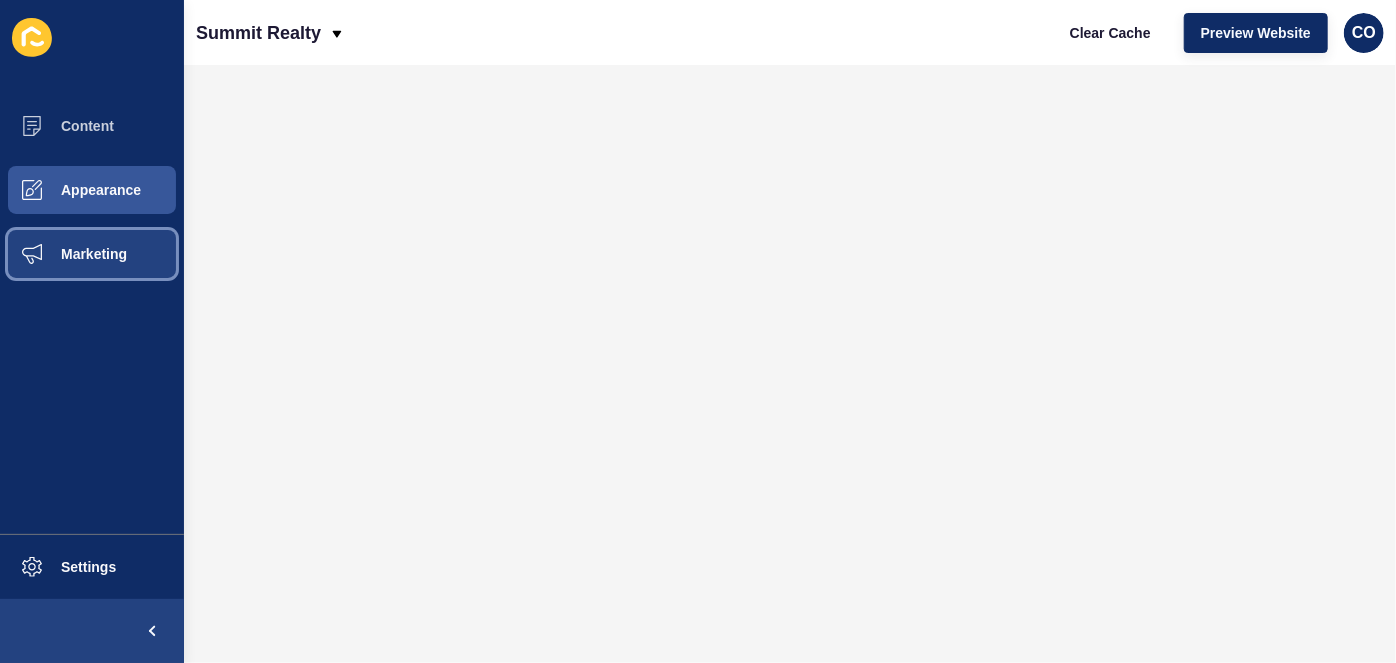 click on "Marketing" at bounding box center [62, 254] 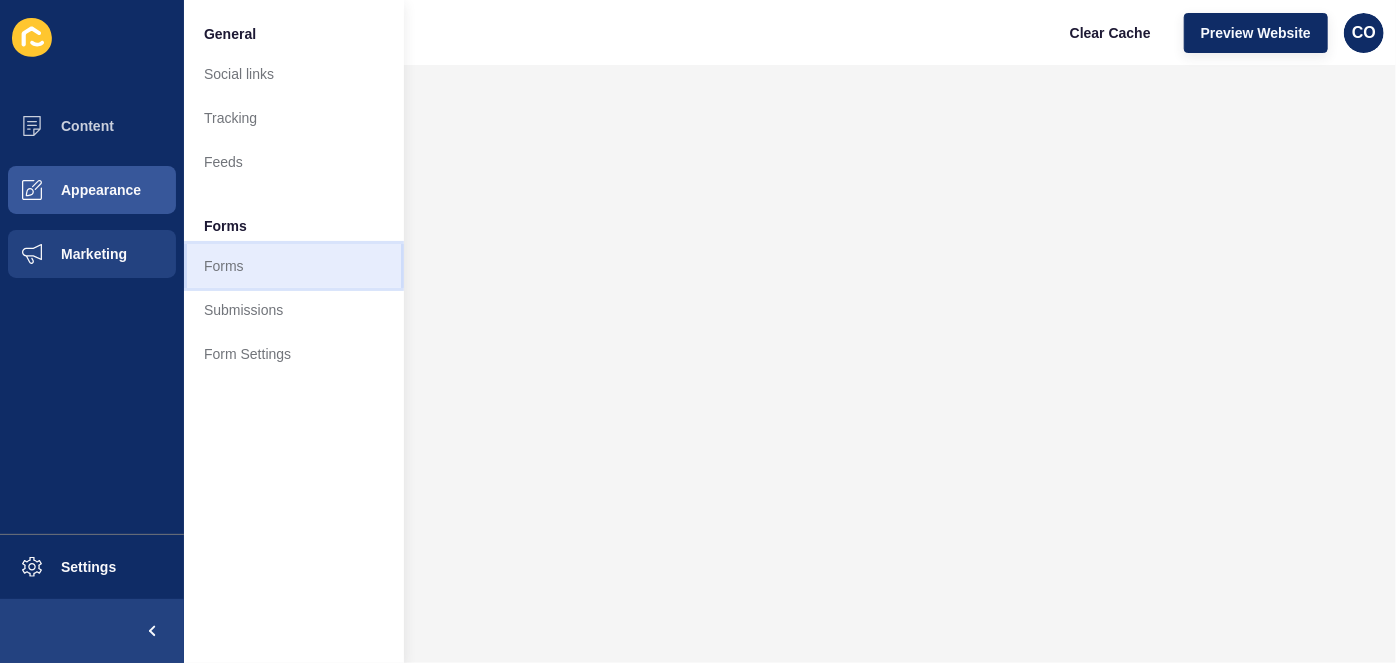 click on "Forms" at bounding box center [294, 266] 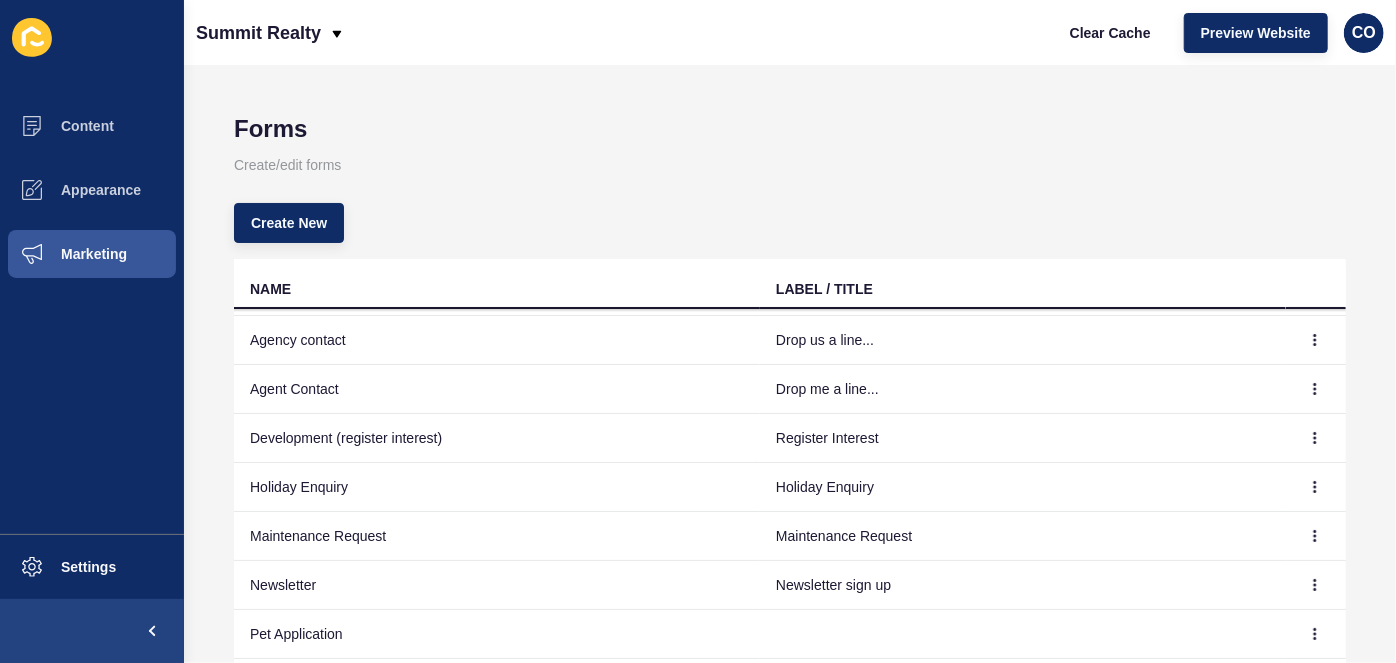 scroll, scrollTop: 66, scrollLeft: 0, axis: vertical 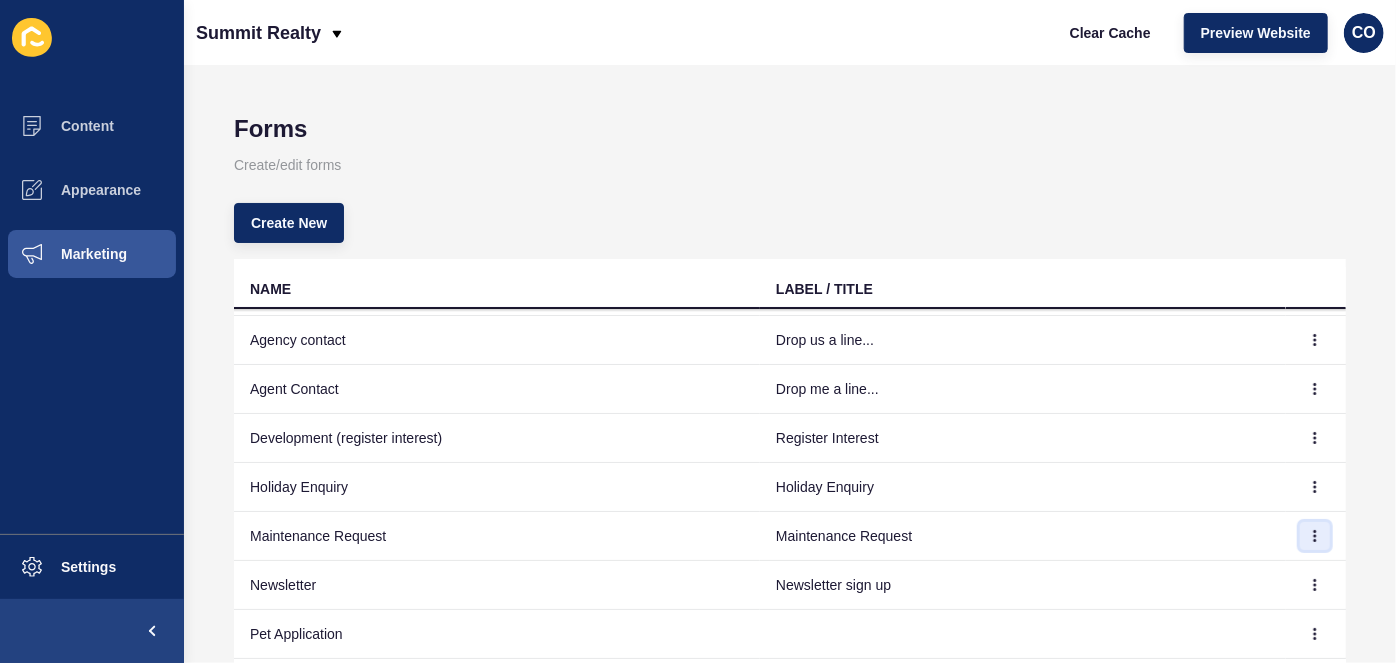 click 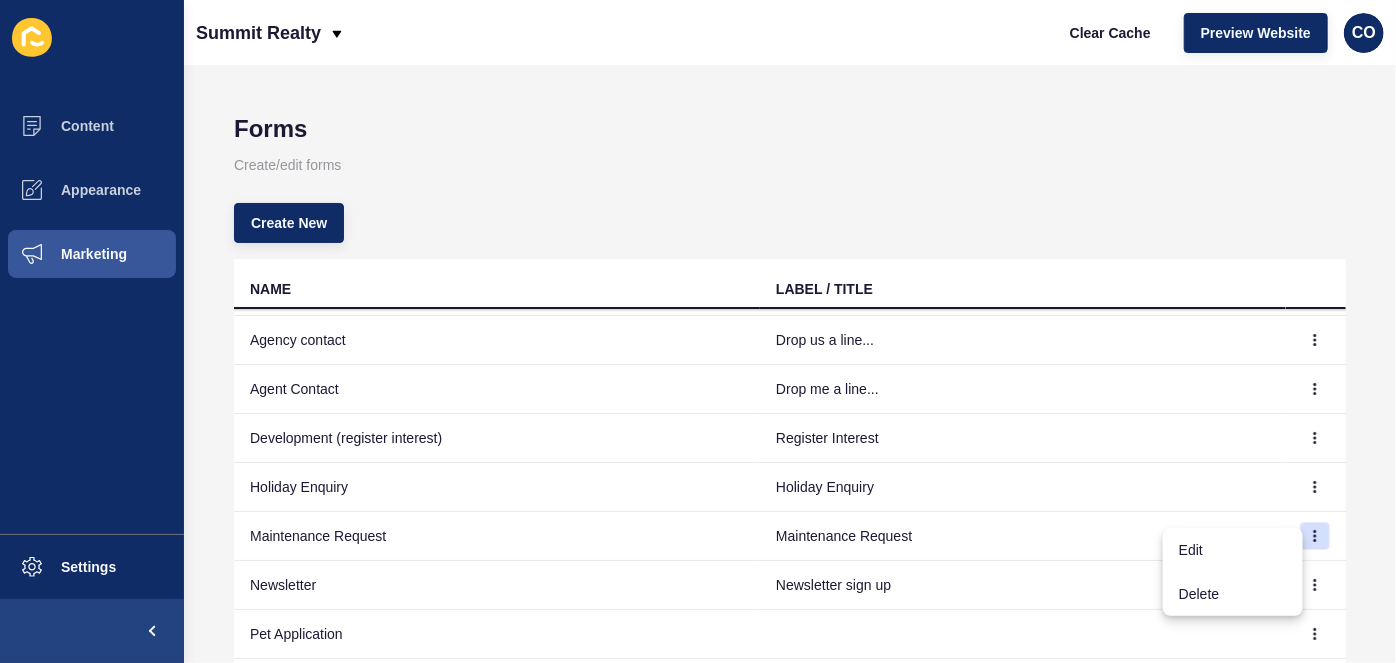 click on "Maintenance Request" at bounding box center [497, 536] 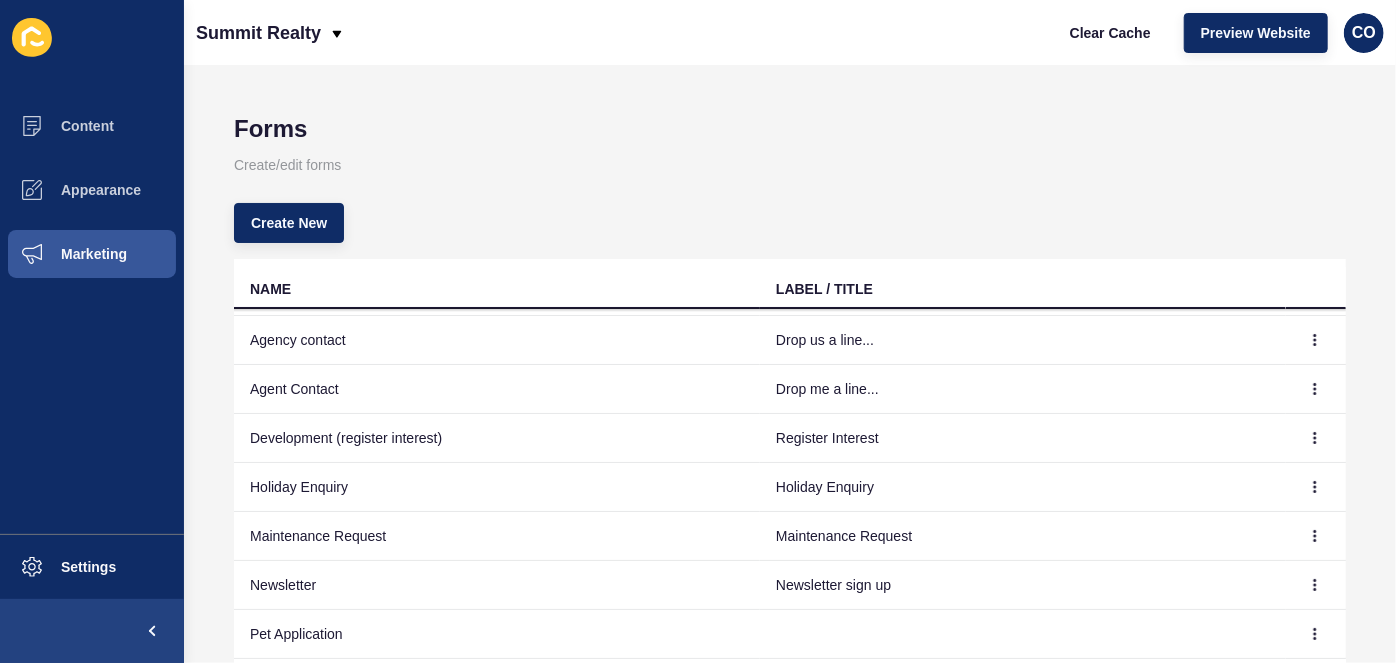 click on "Maintenance Request" at bounding box center (1023, 536) 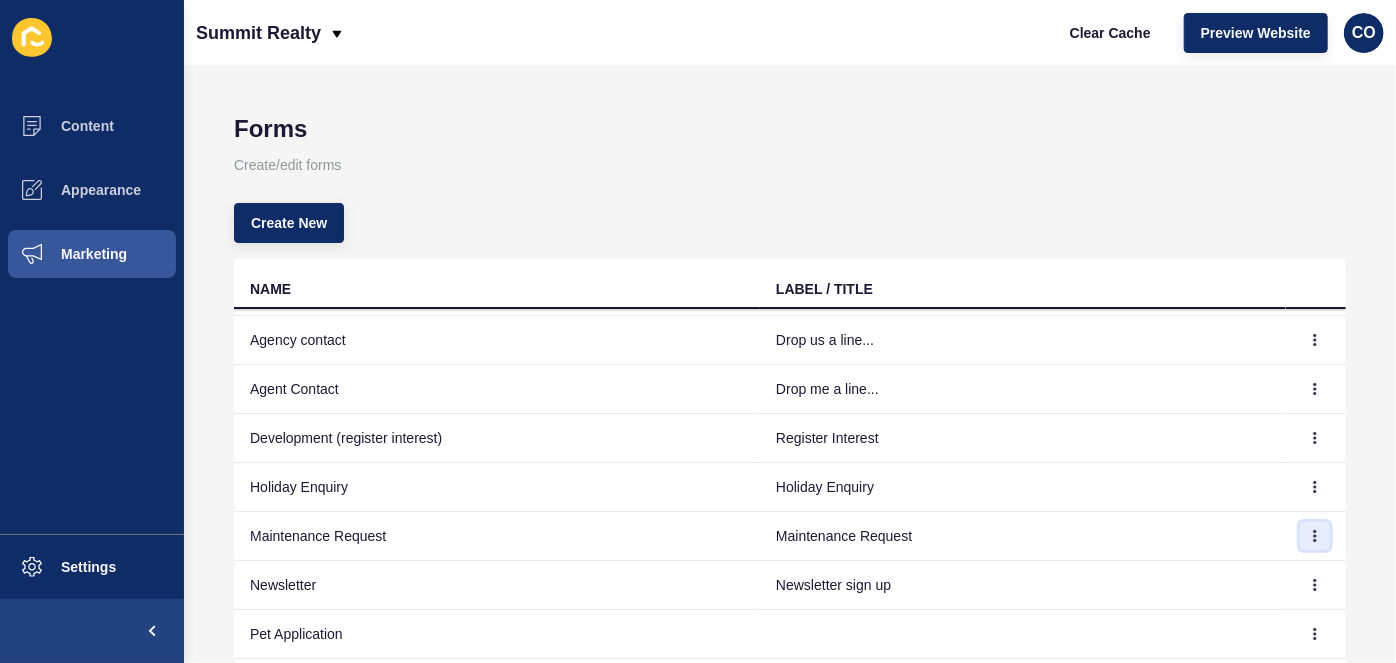 click 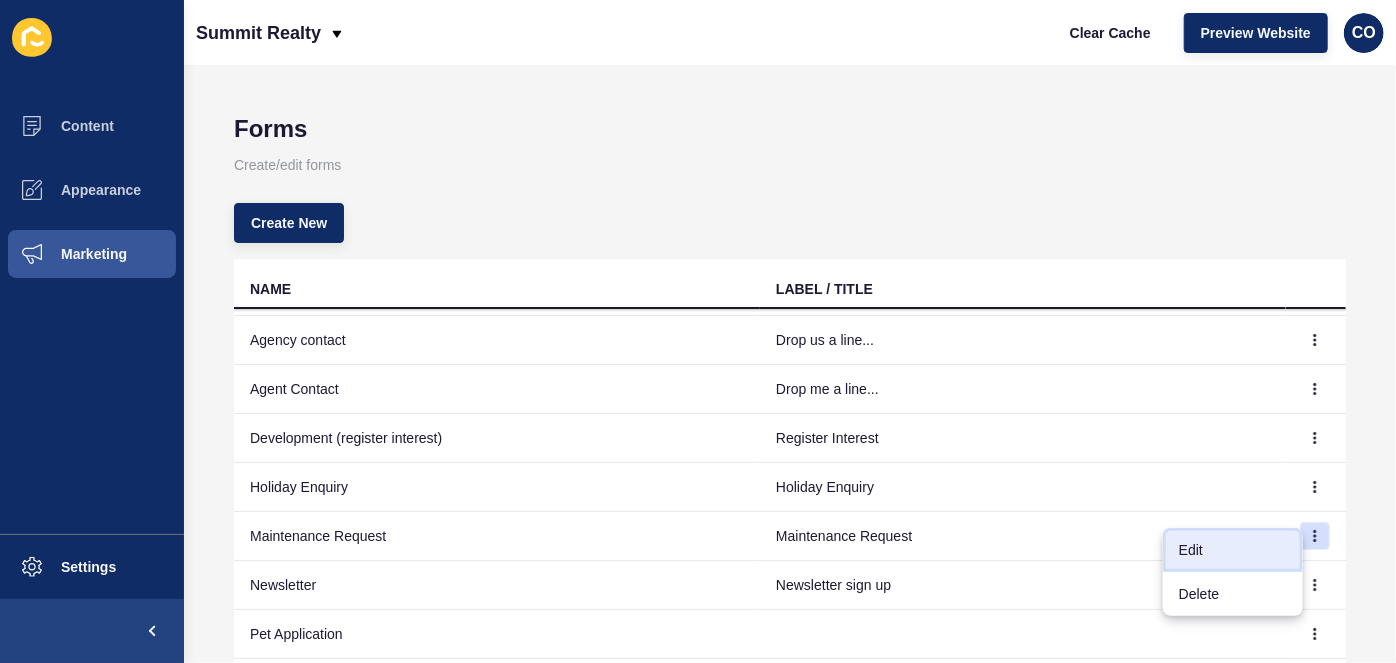 click on "Edit" at bounding box center [1233, 550] 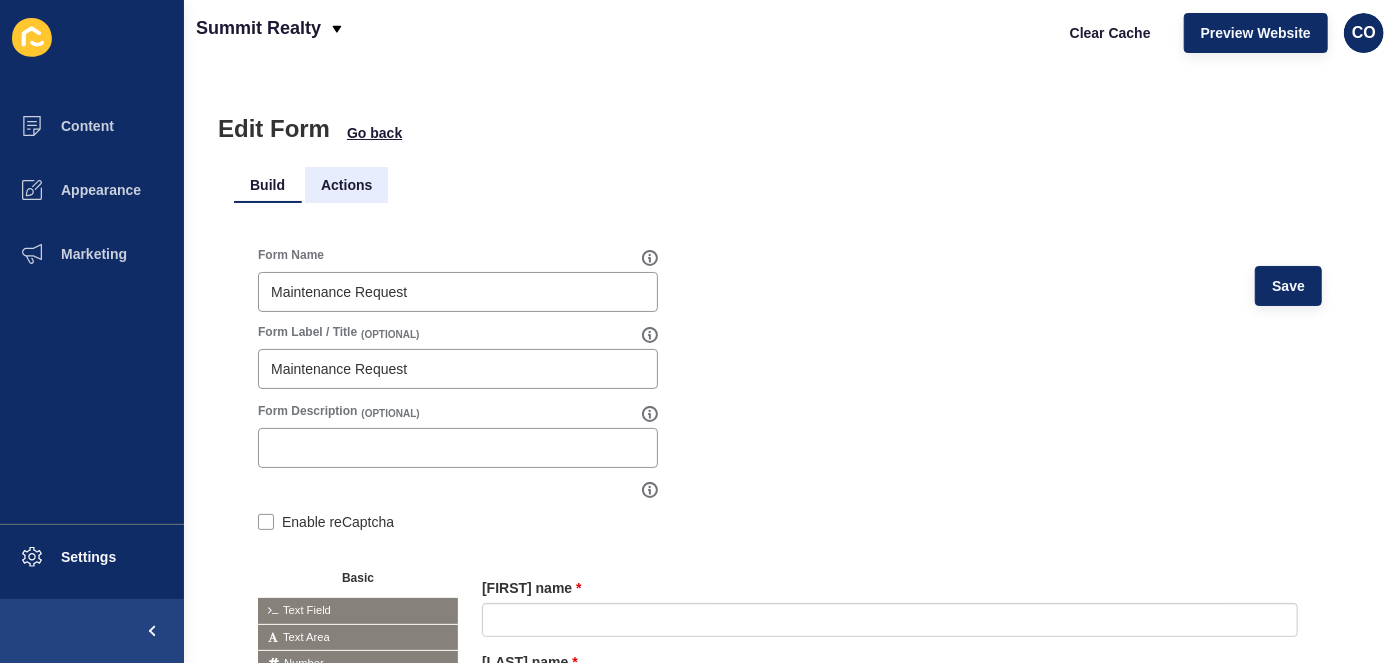 click on "Actions" at bounding box center [346, 185] 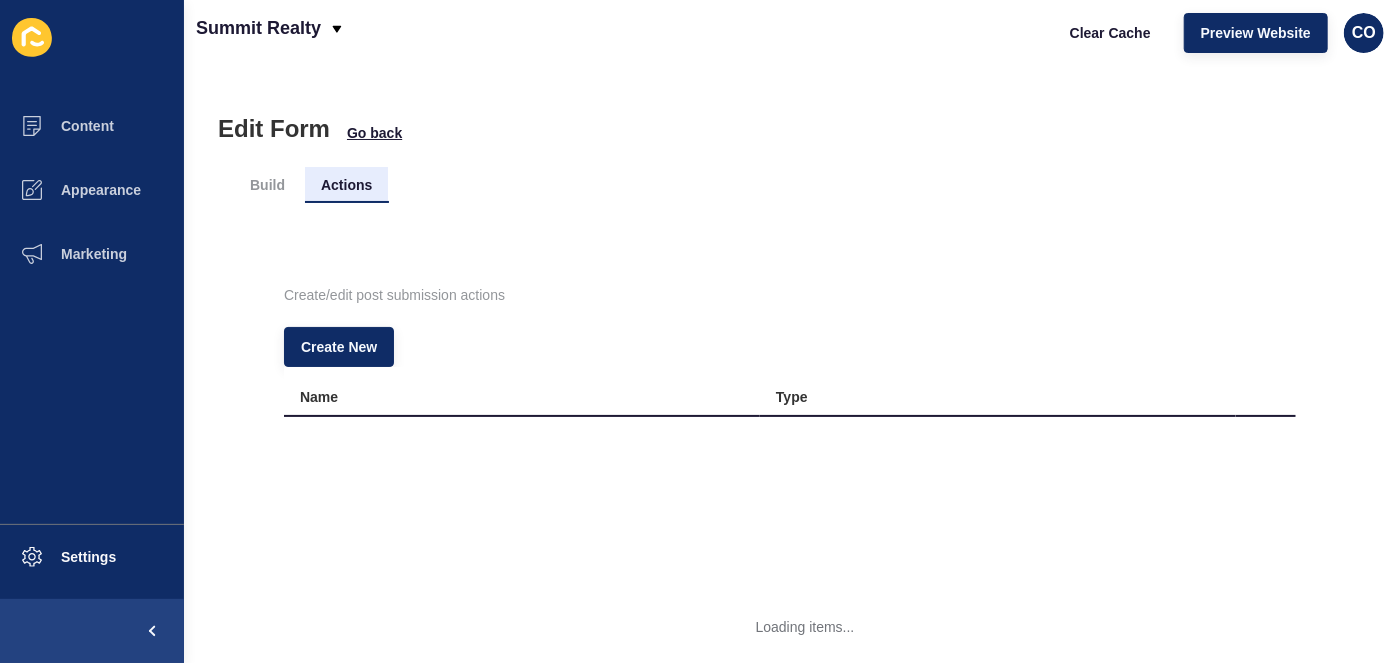 scroll, scrollTop: 0, scrollLeft: 0, axis: both 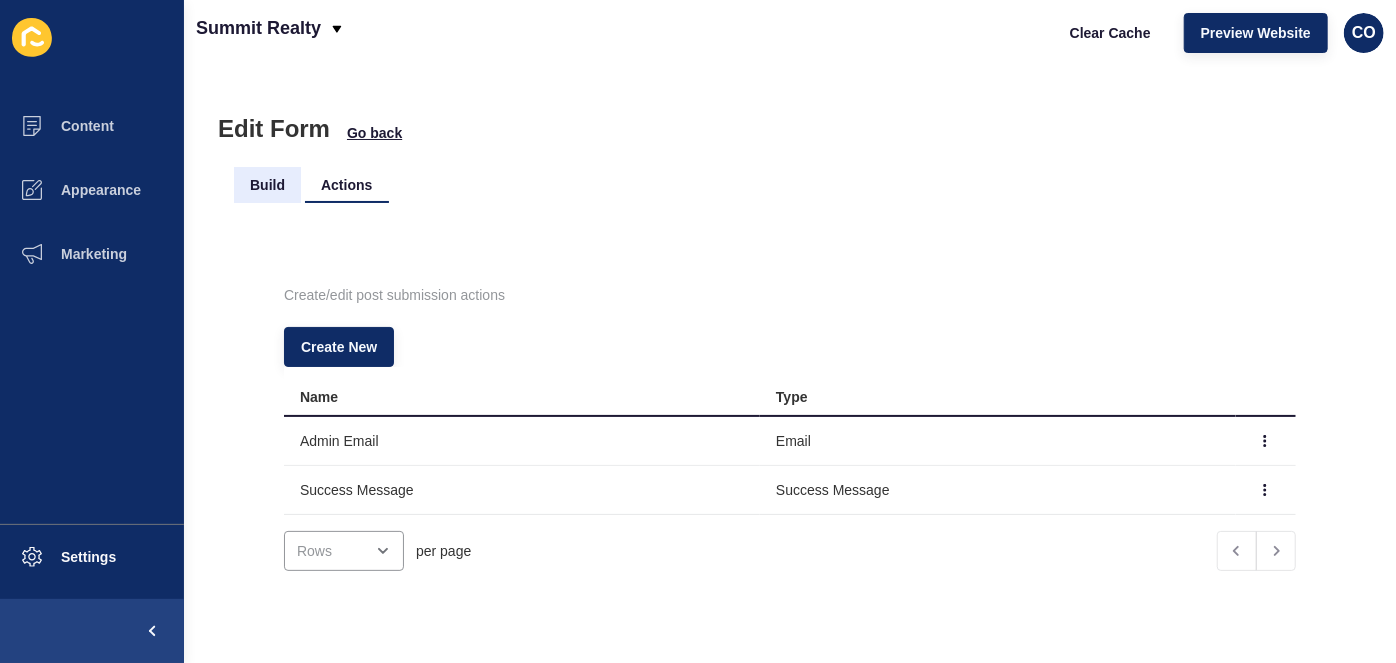 click on "Build" at bounding box center [267, 185] 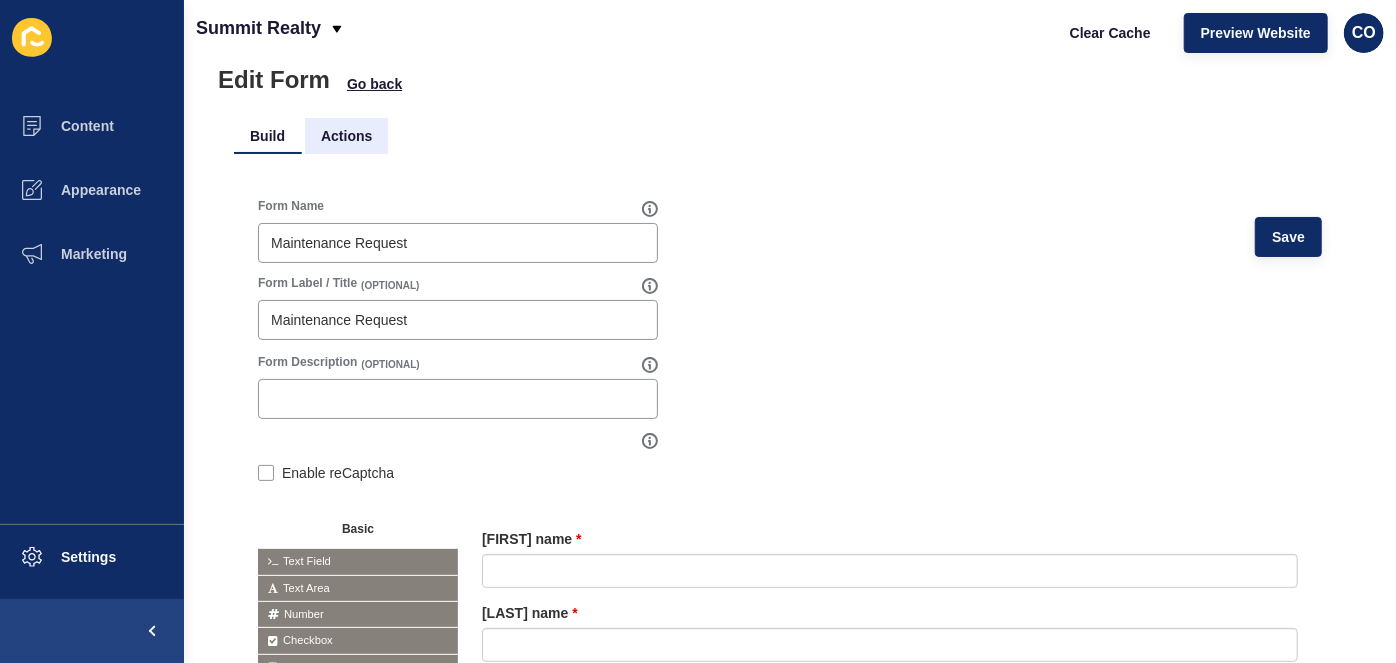click on "Actions" at bounding box center [346, 136] 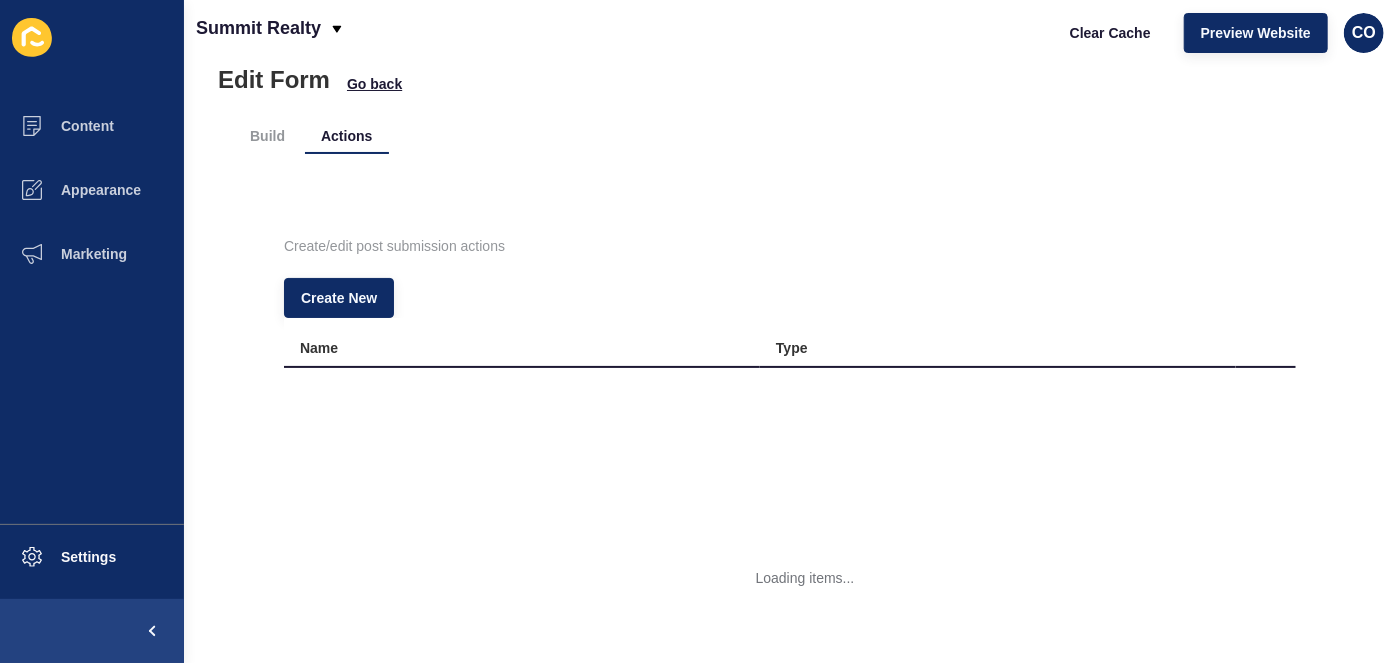 scroll, scrollTop: 0, scrollLeft: 0, axis: both 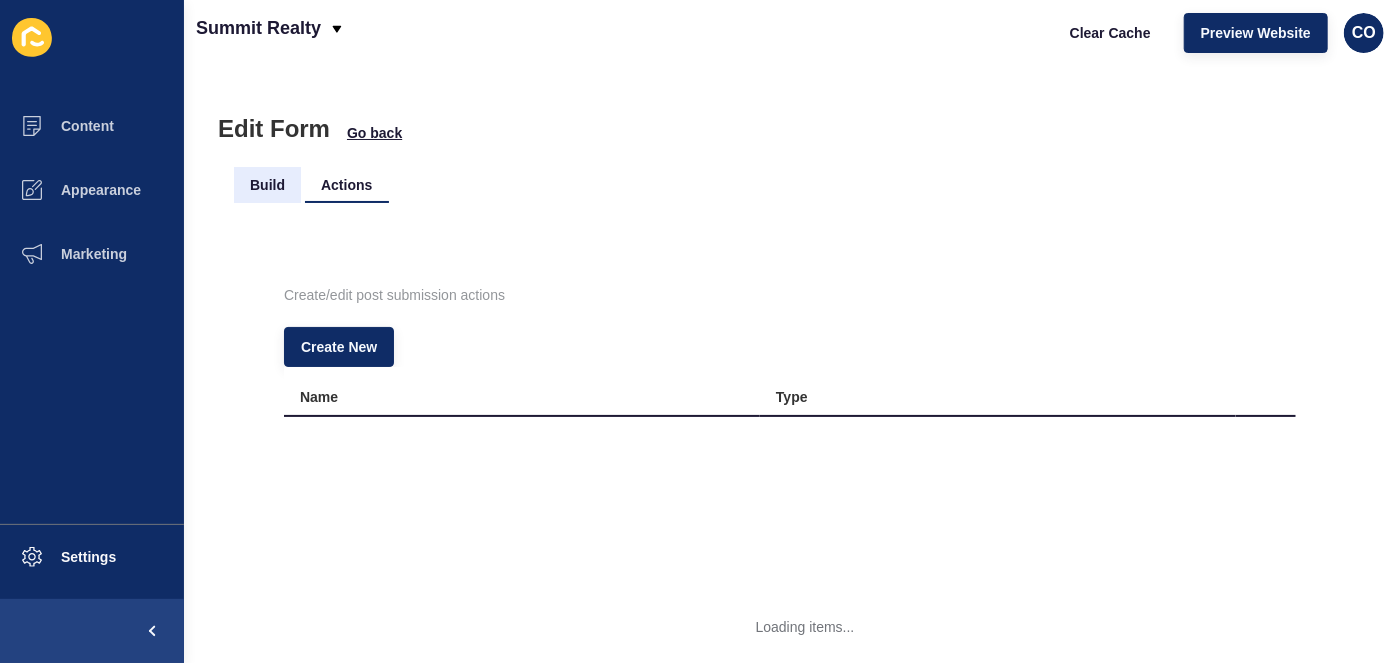 click on "Build" at bounding box center [267, 185] 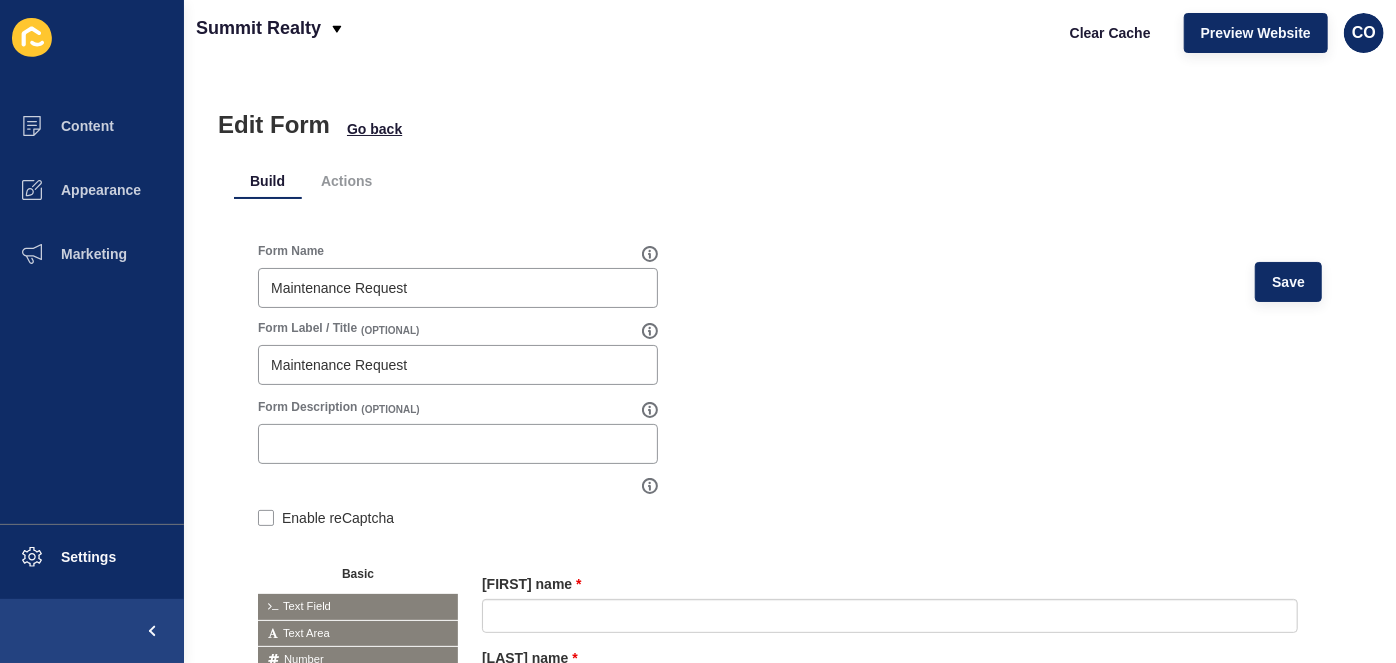 scroll, scrollTop: 0, scrollLeft: 0, axis: both 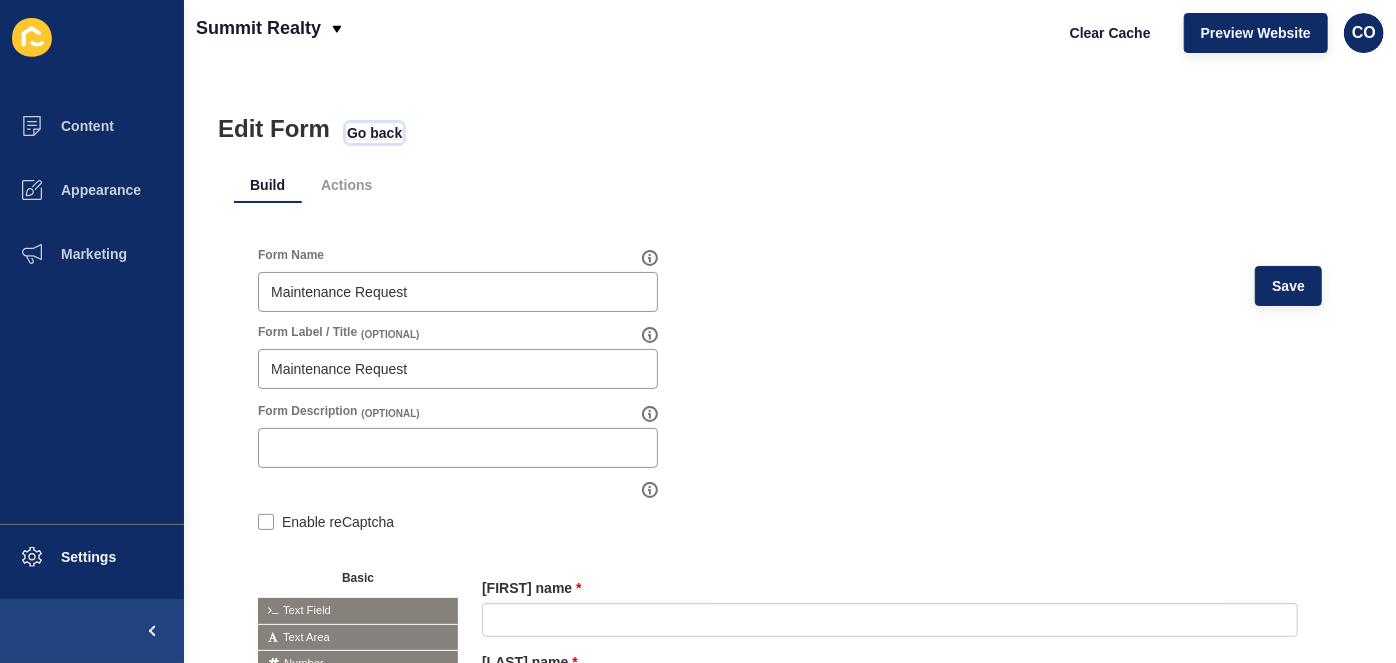 click on "Go back" at bounding box center (374, 133) 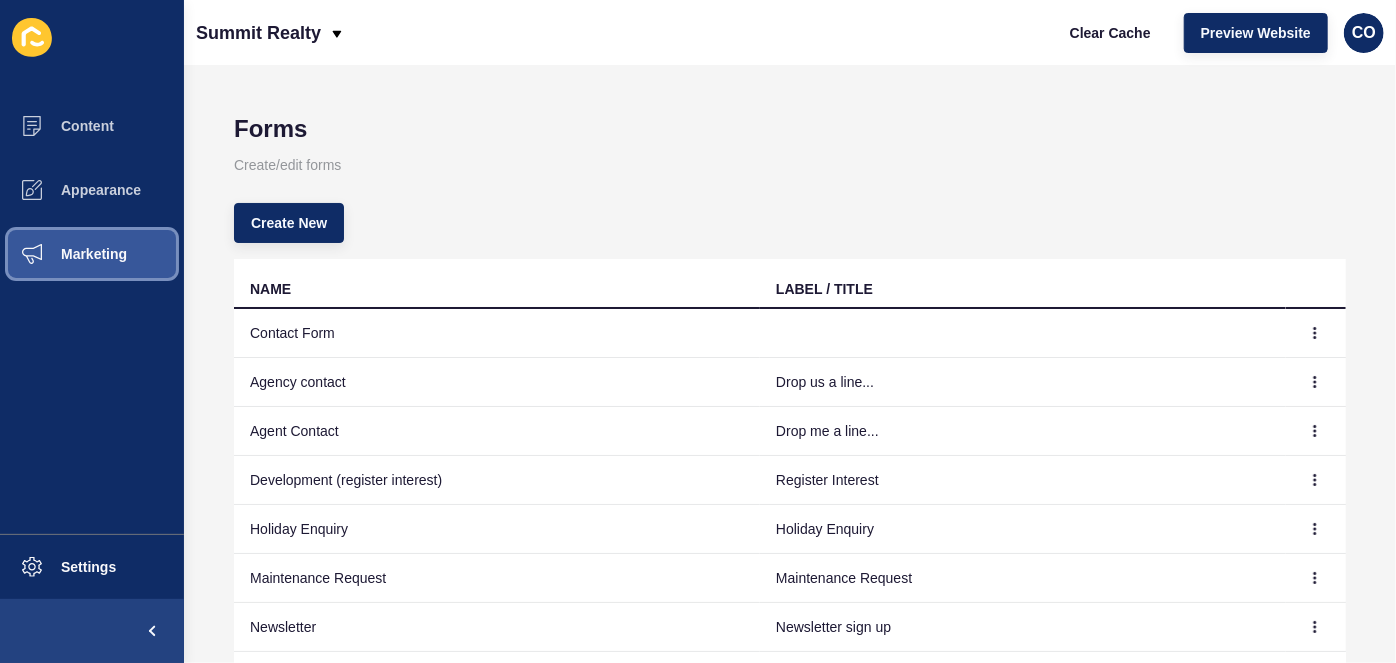 click on "Marketing" at bounding box center [62, 254] 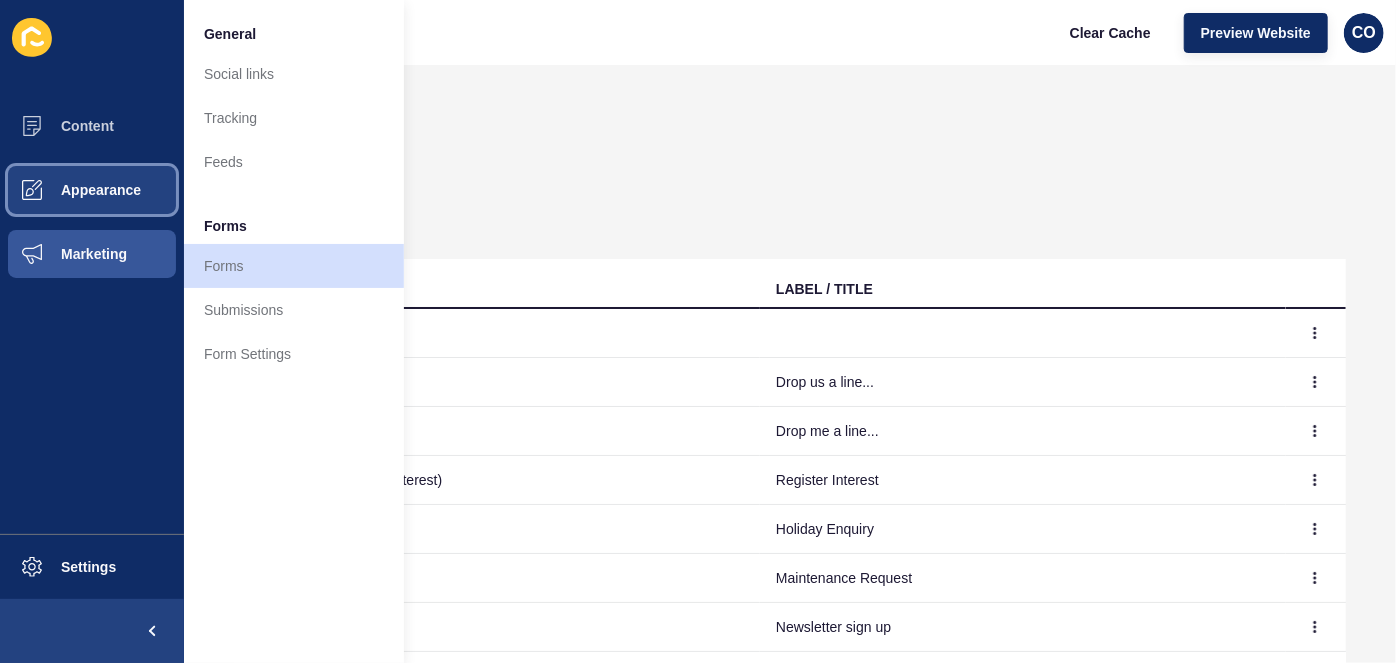 click on "Appearance" at bounding box center [92, 190] 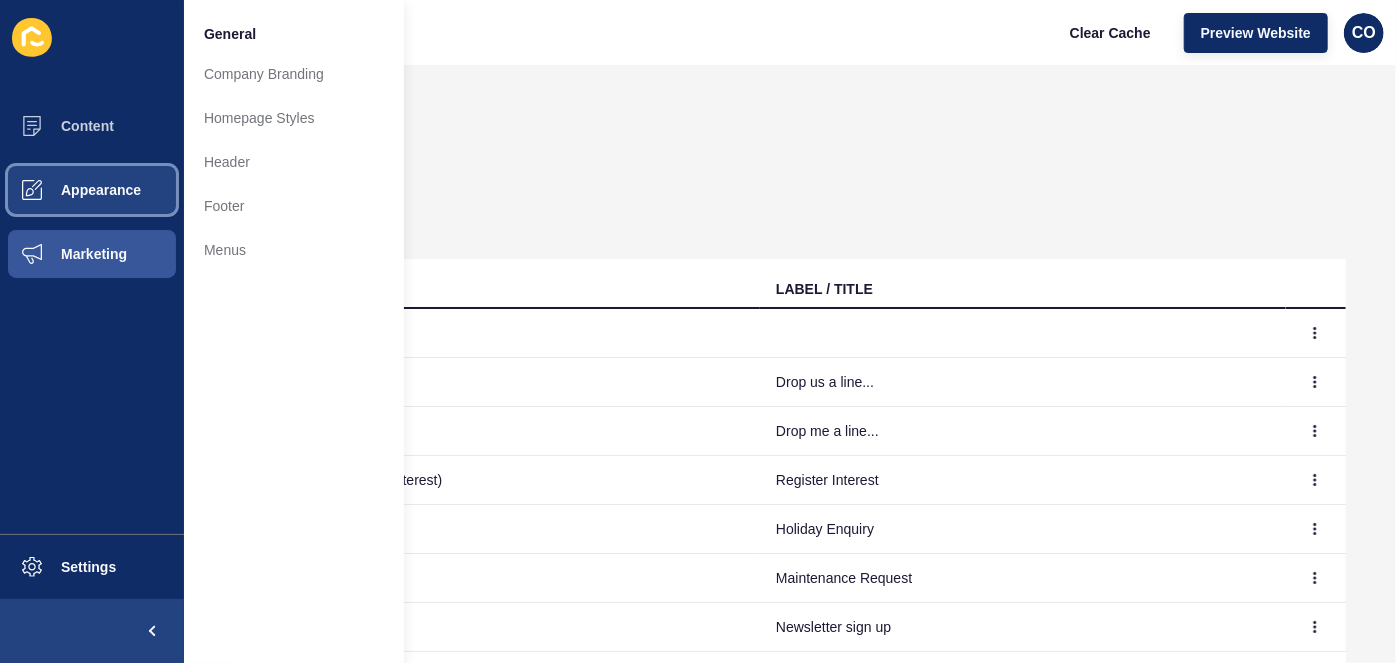 click on "Appearance" at bounding box center [92, 190] 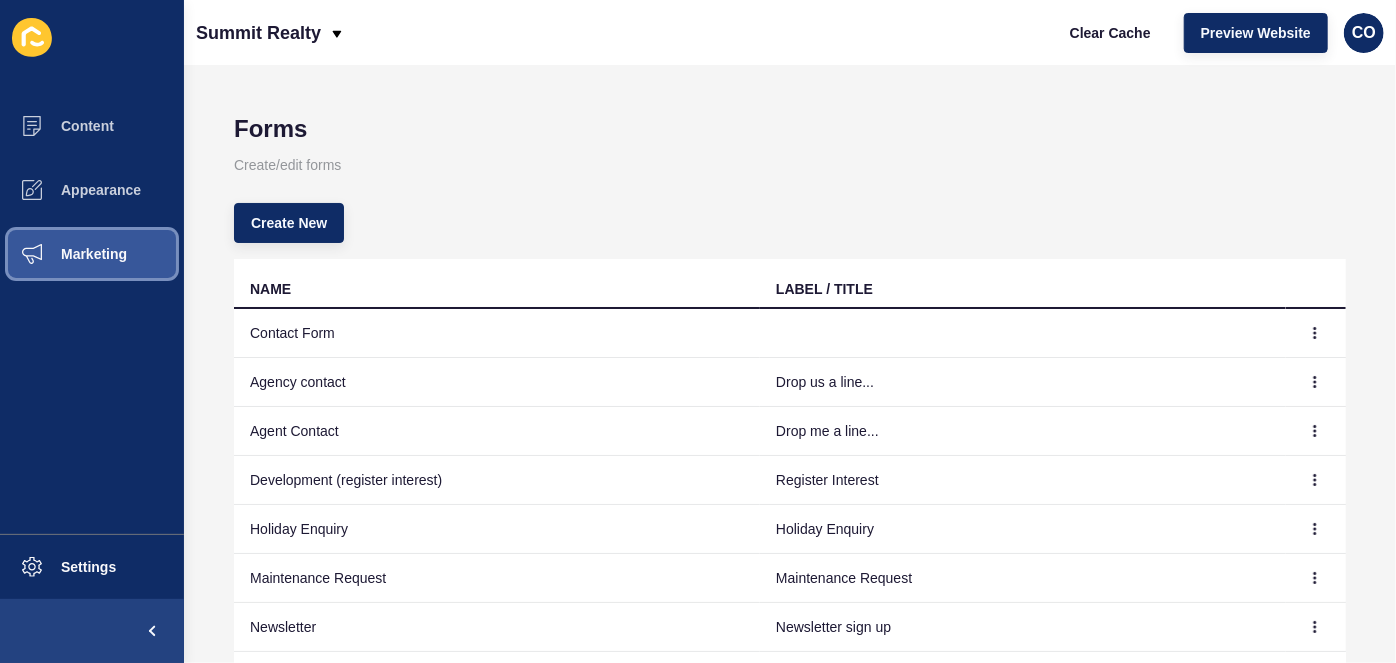 click on "Marketing" at bounding box center [62, 254] 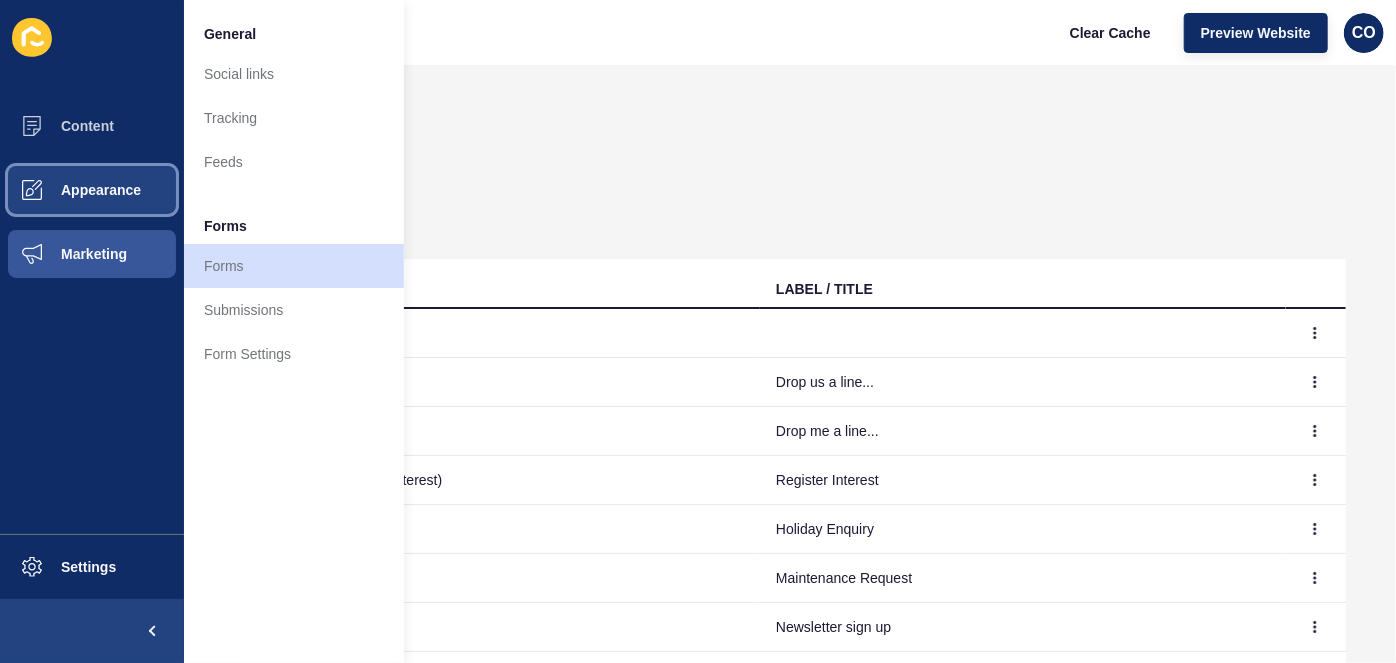 click on "Appearance" at bounding box center (69, 190) 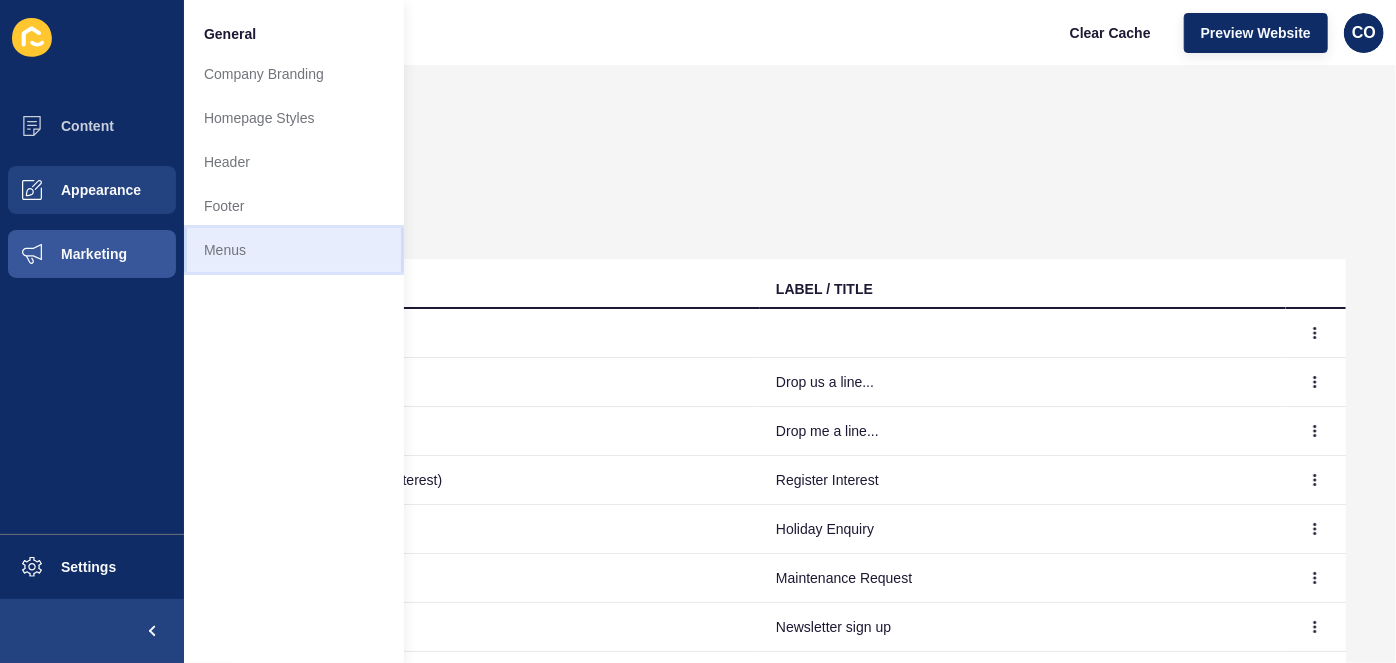 click on "Menus" at bounding box center (294, 250) 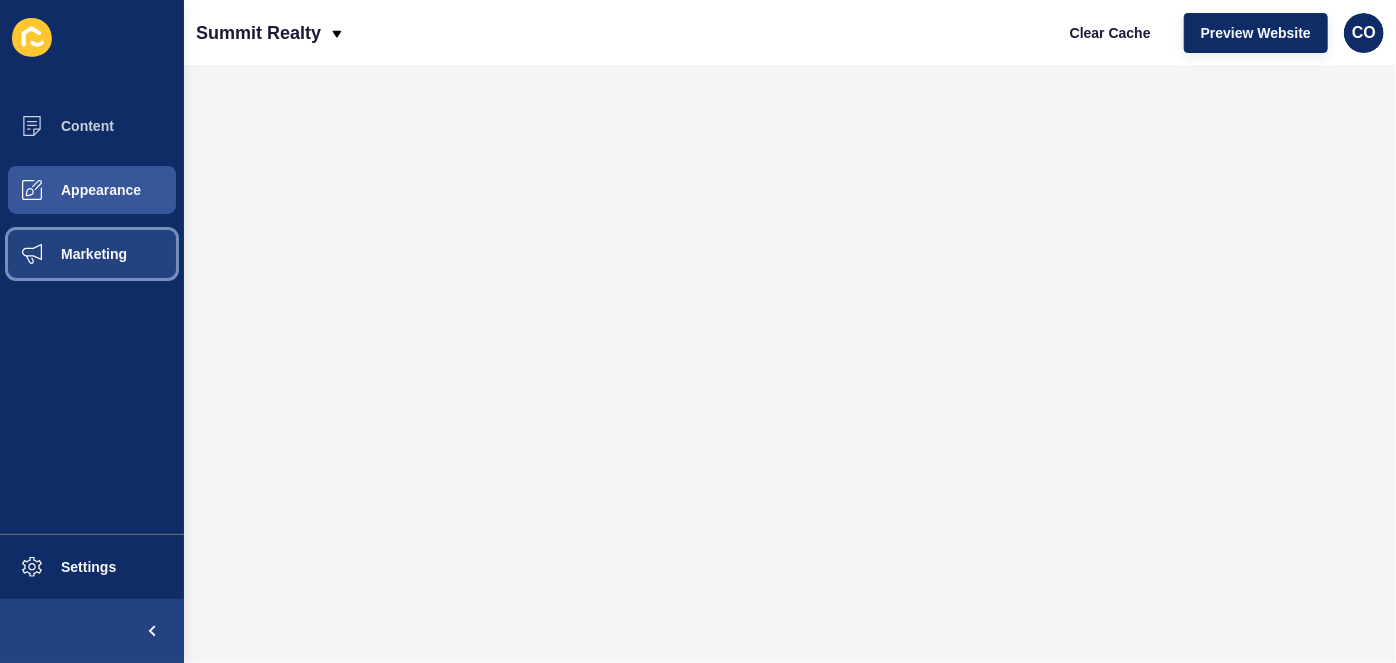 click on "Marketing" at bounding box center (62, 254) 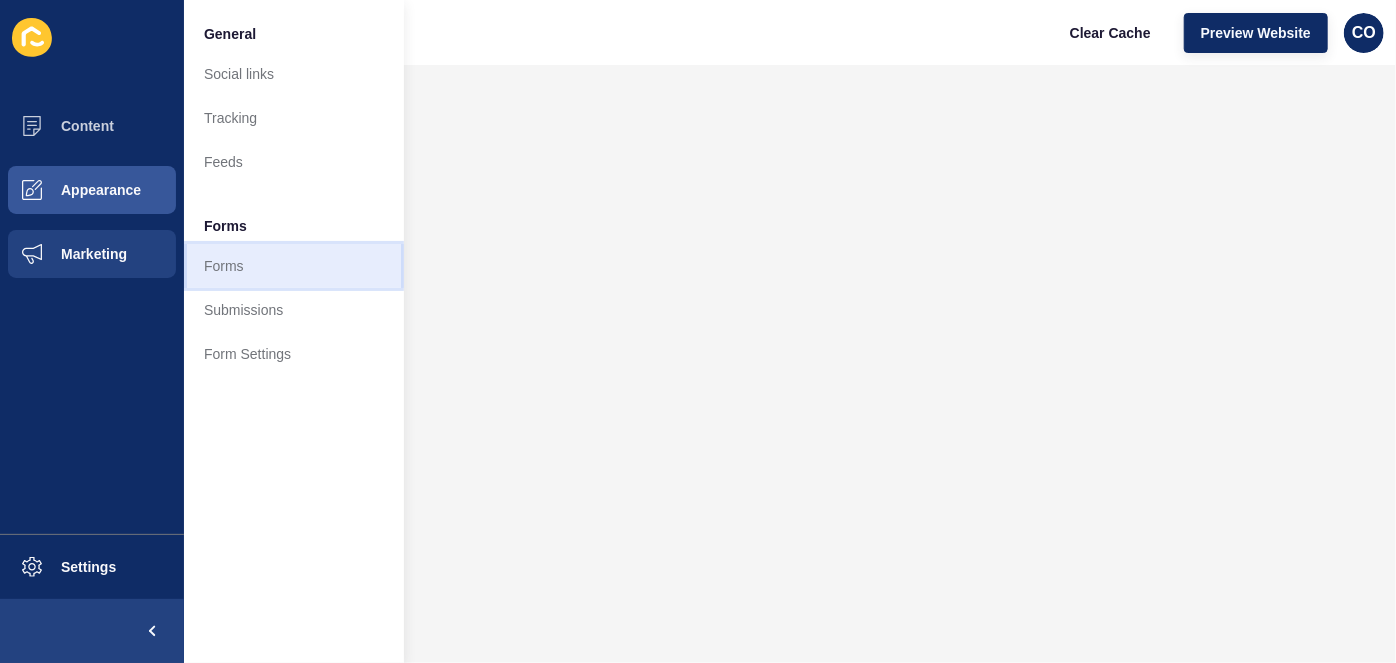 click on "Forms" at bounding box center [294, 266] 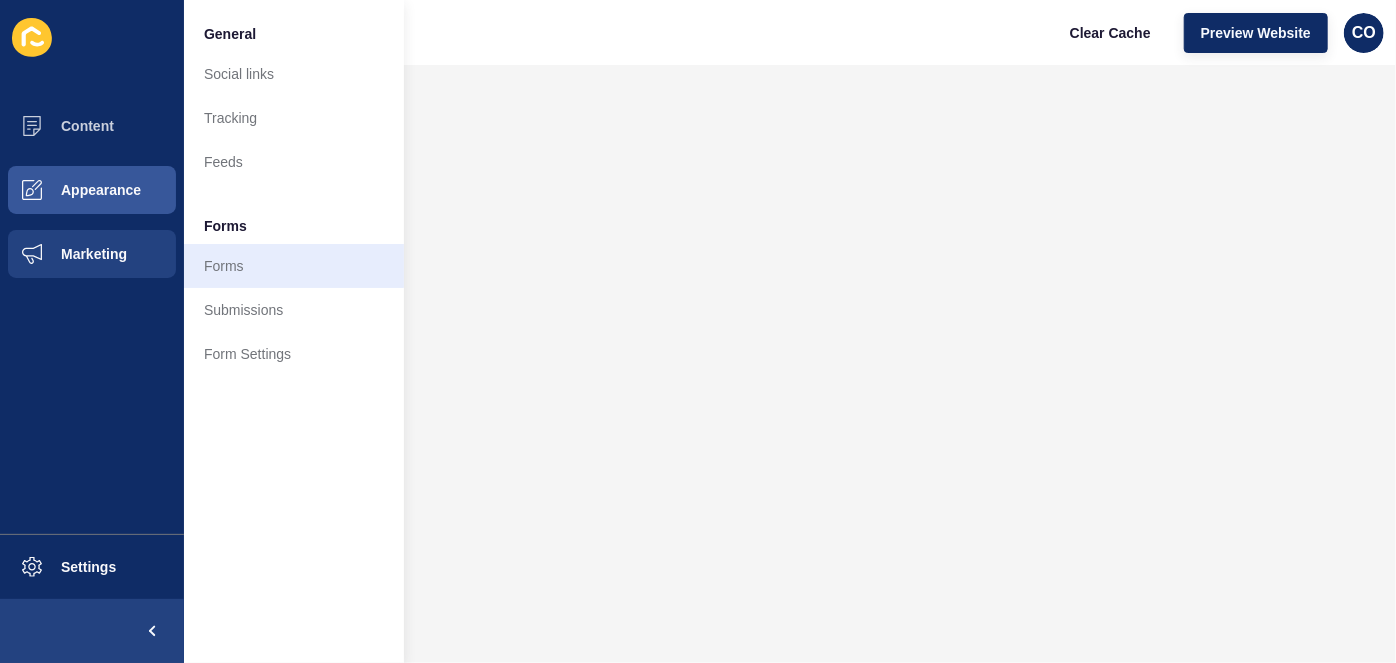 click on "General Social links Tracking Feeds Forms Forms Submissions Form Settings" at bounding box center [294, 331] 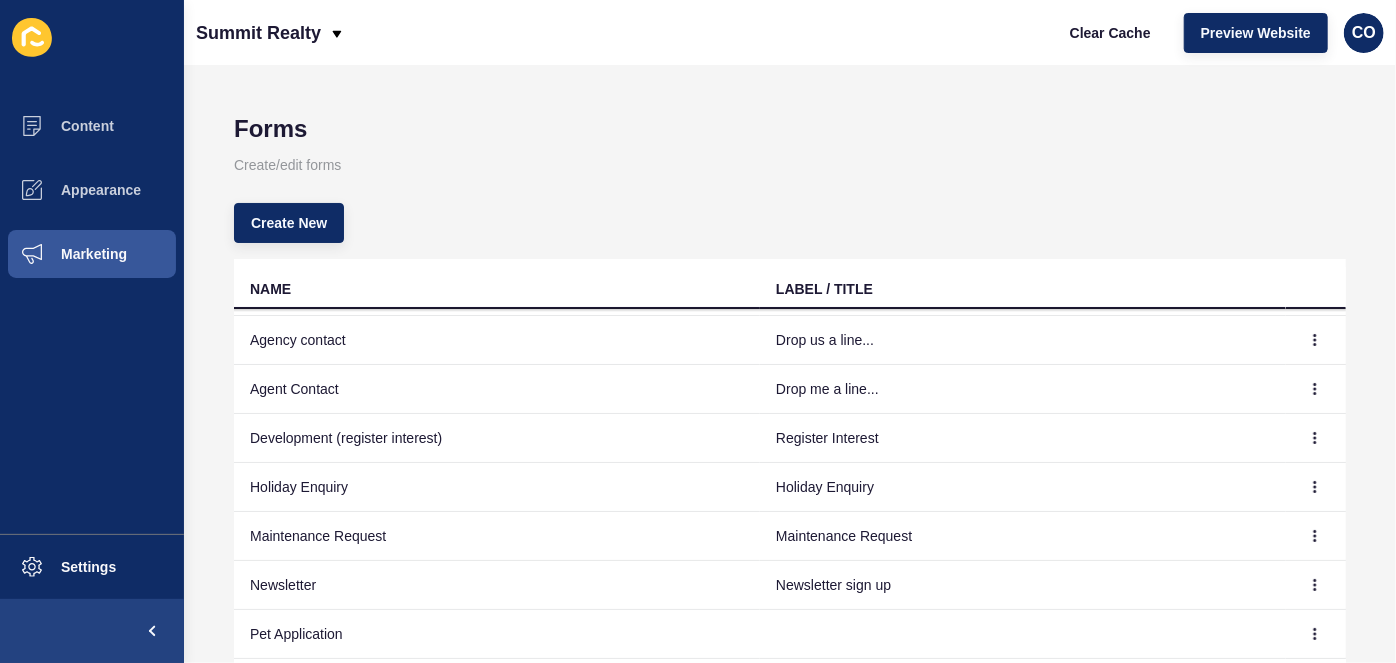scroll, scrollTop: 66, scrollLeft: 0, axis: vertical 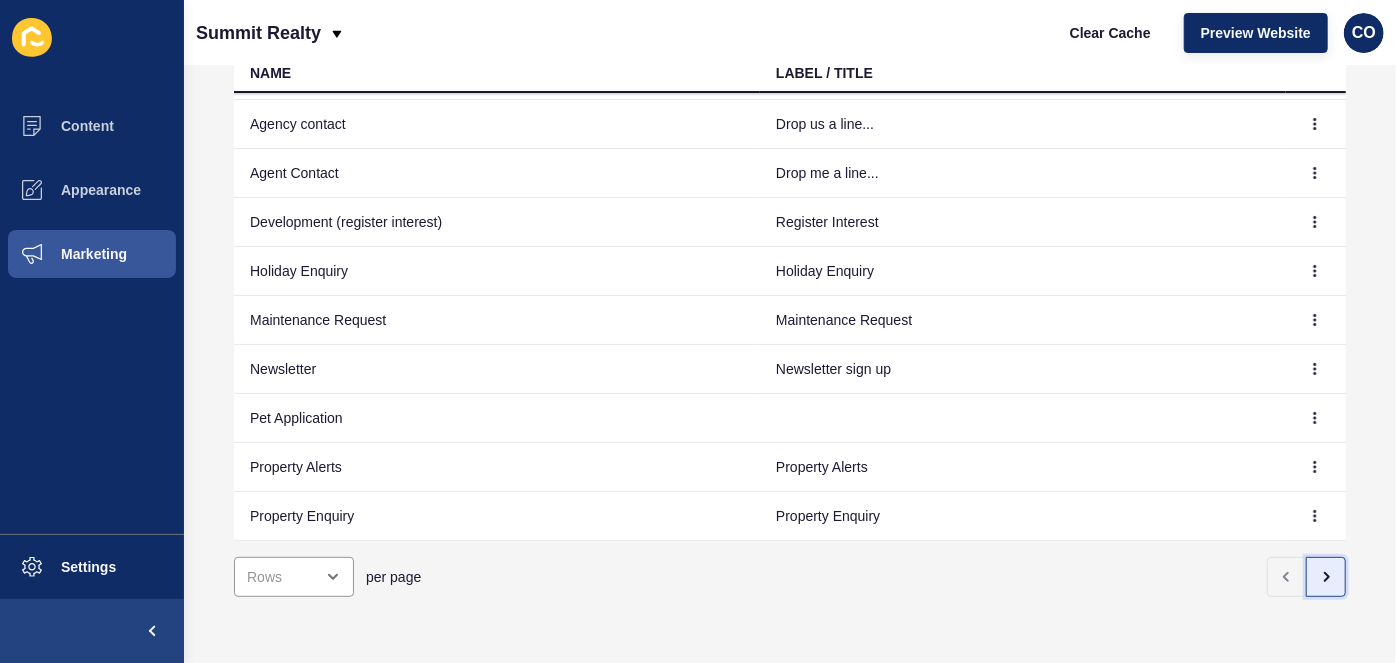 click 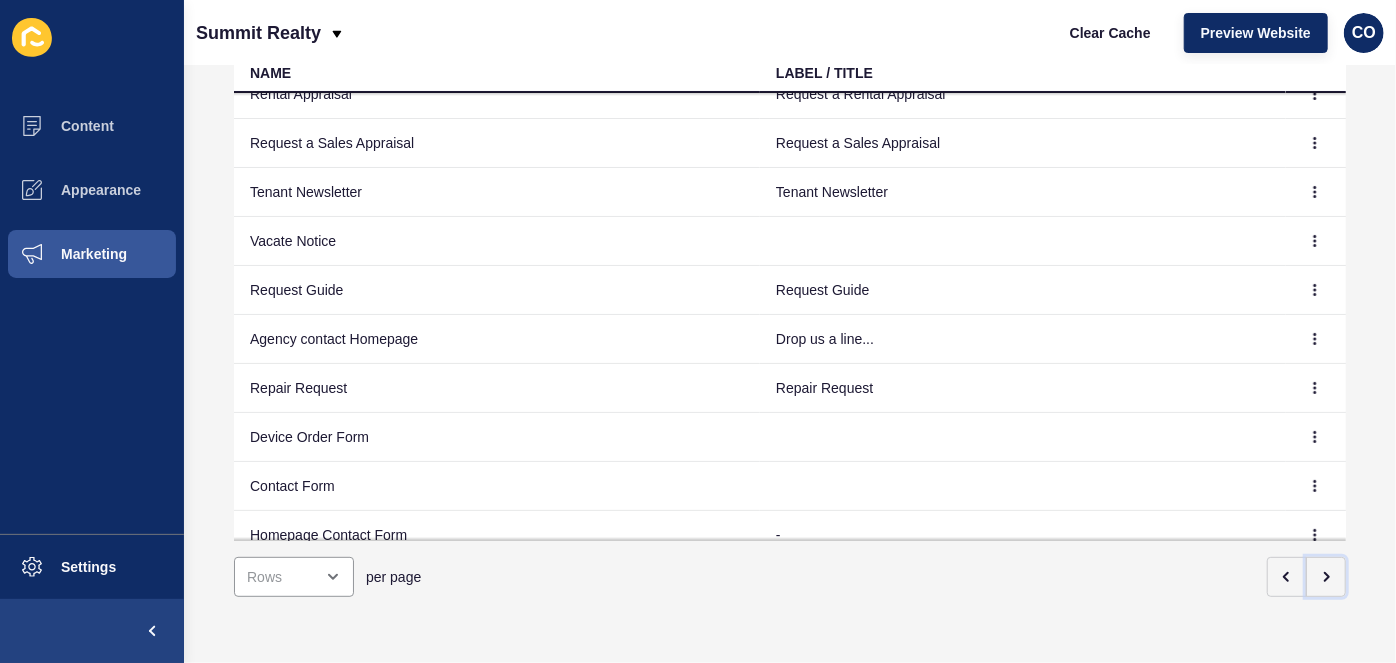 scroll, scrollTop: 0, scrollLeft: 0, axis: both 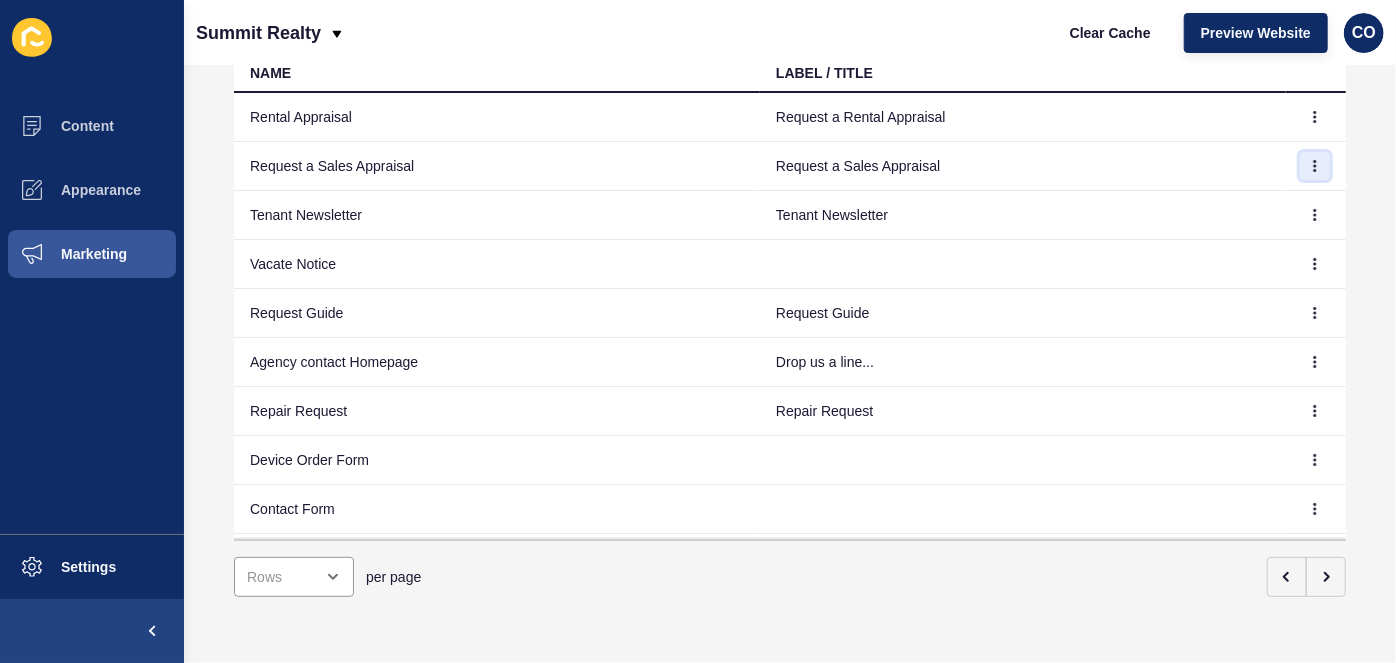 click 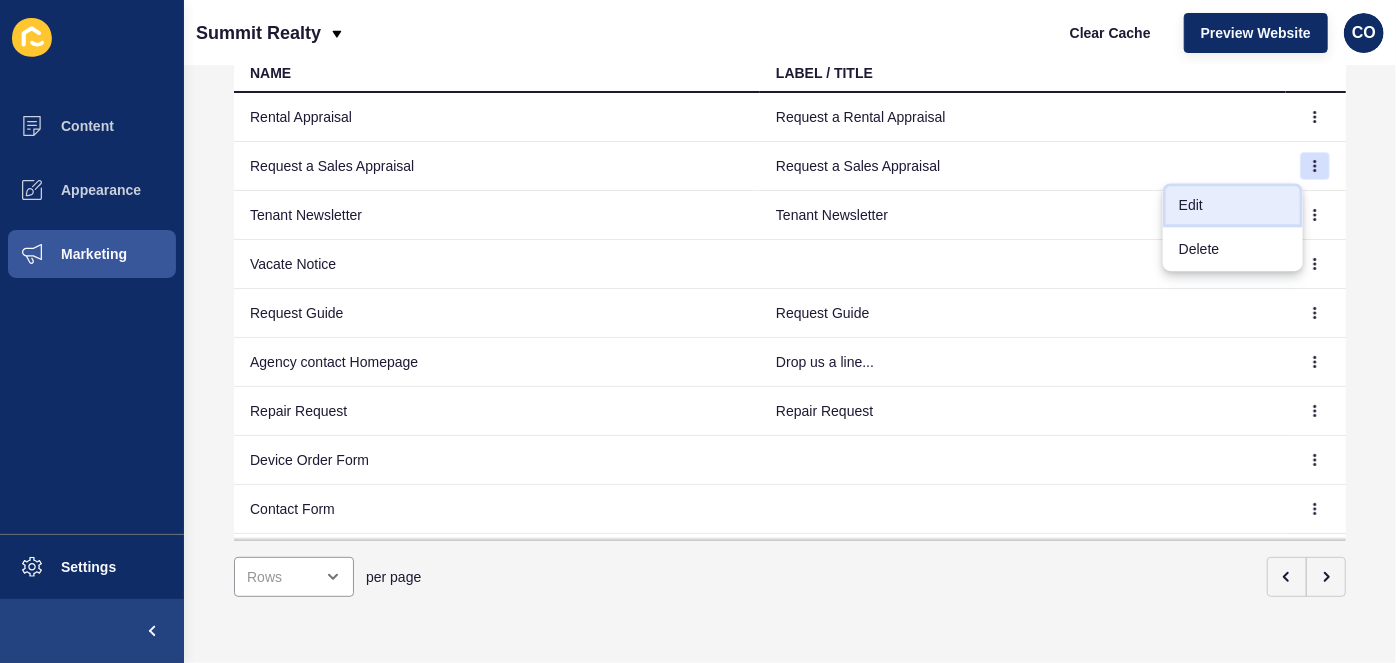 click on "Edit" at bounding box center [1233, 205] 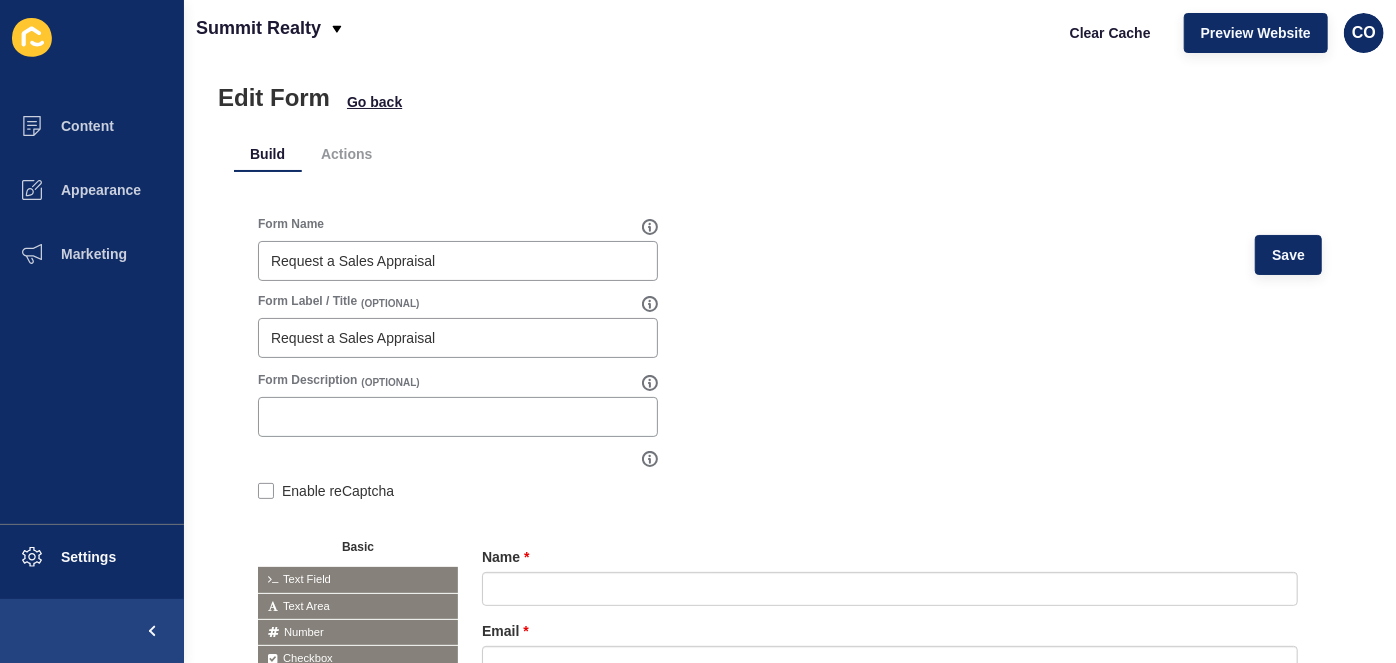 scroll, scrollTop: 0, scrollLeft: 0, axis: both 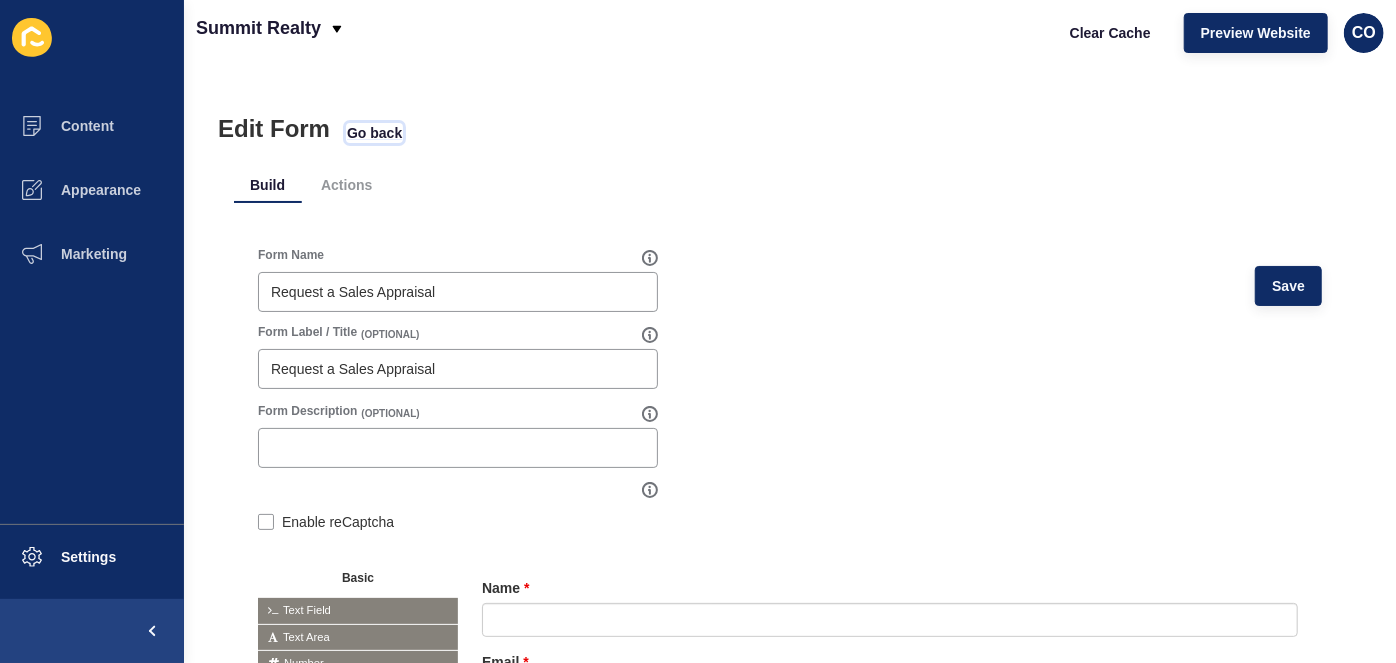 click on "Go back" at bounding box center [374, 133] 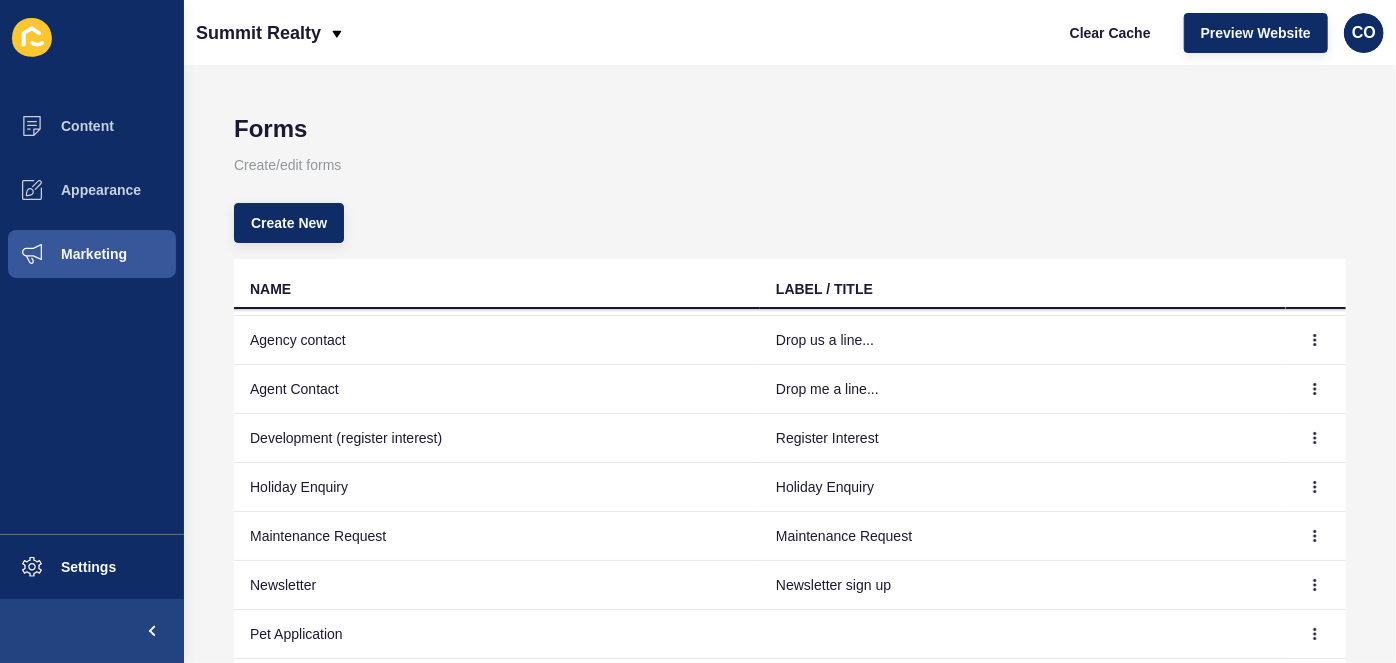 scroll, scrollTop: 66, scrollLeft: 0, axis: vertical 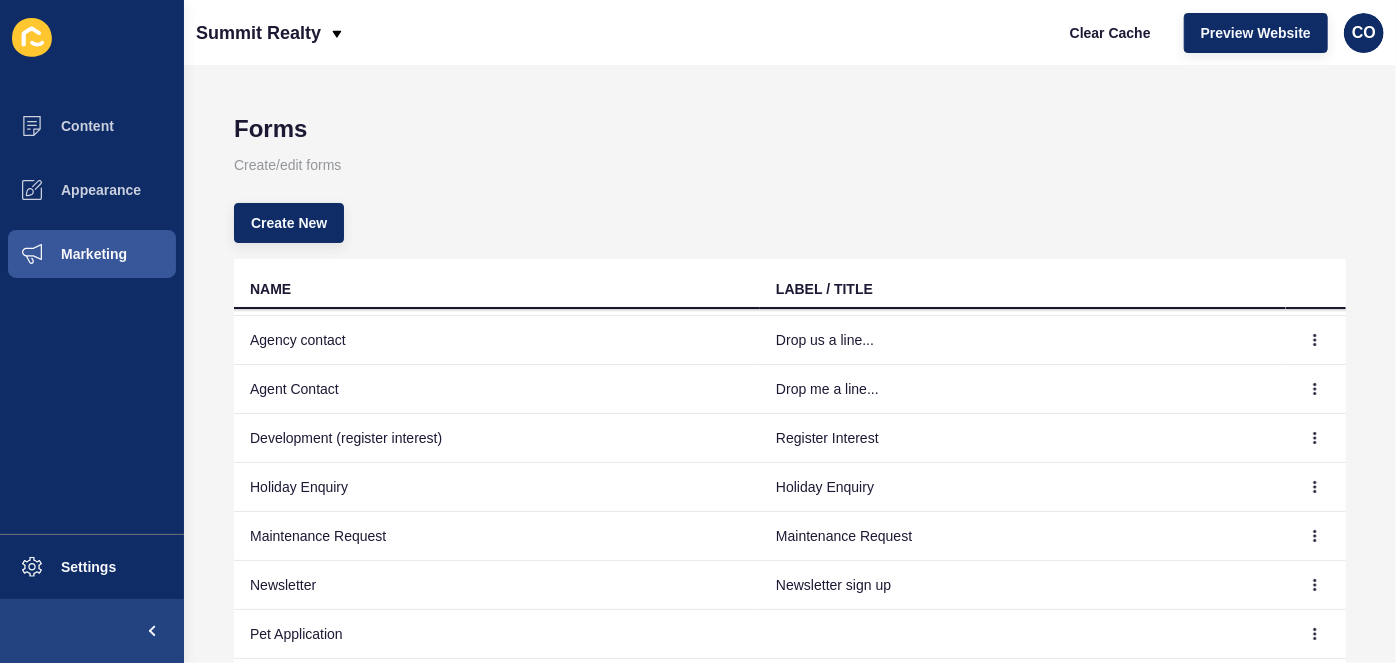 click on "Create/edit forms" at bounding box center (790, 165) 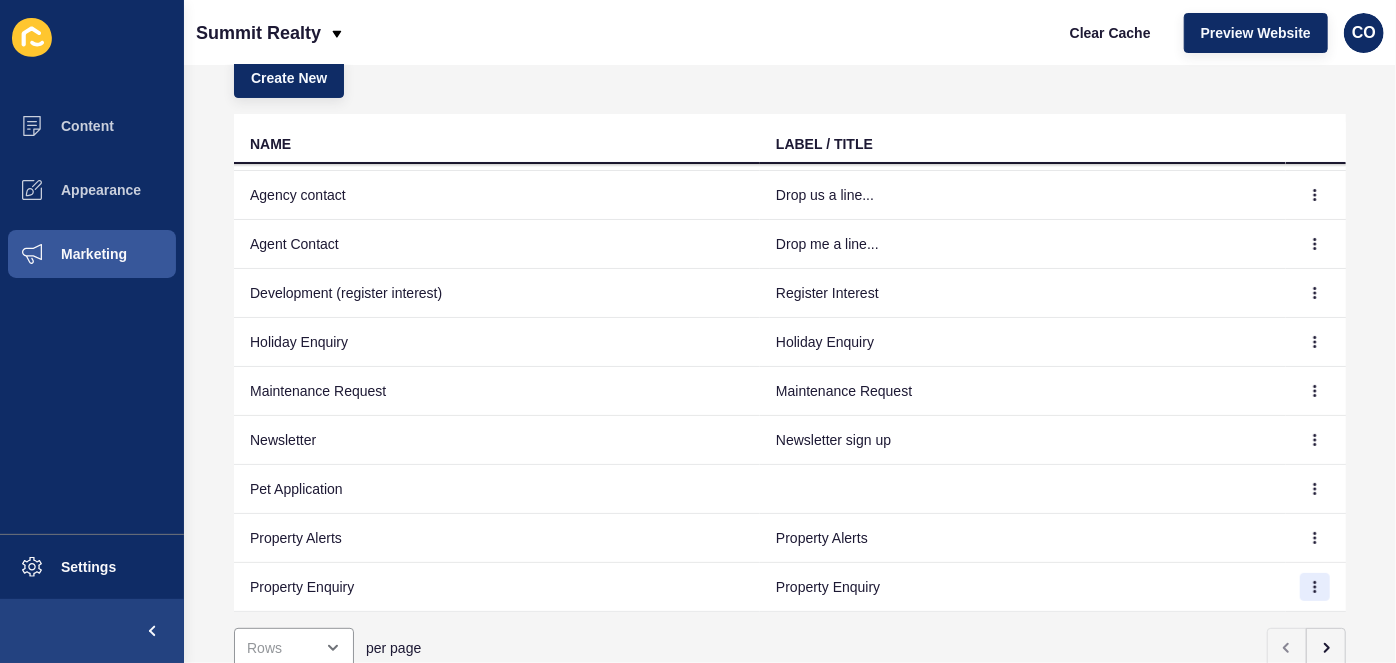 scroll, scrollTop: 216, scrollLeft: 0, axis: vertical 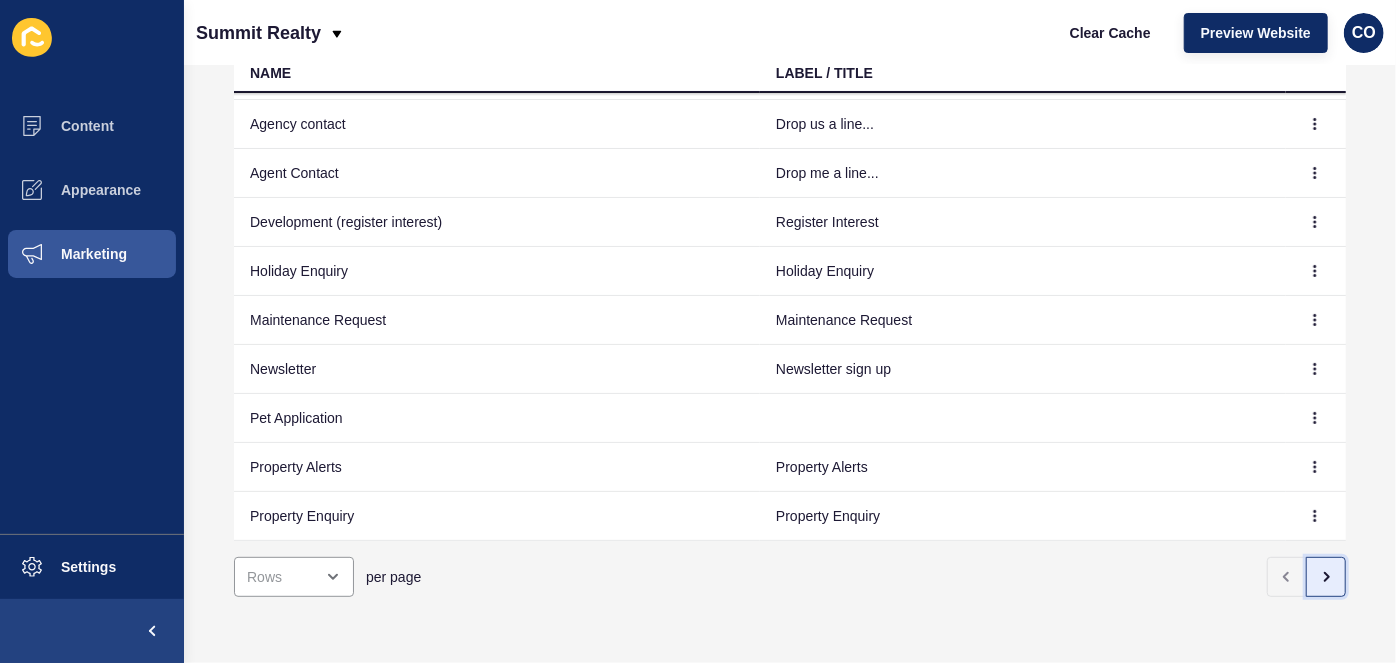 click 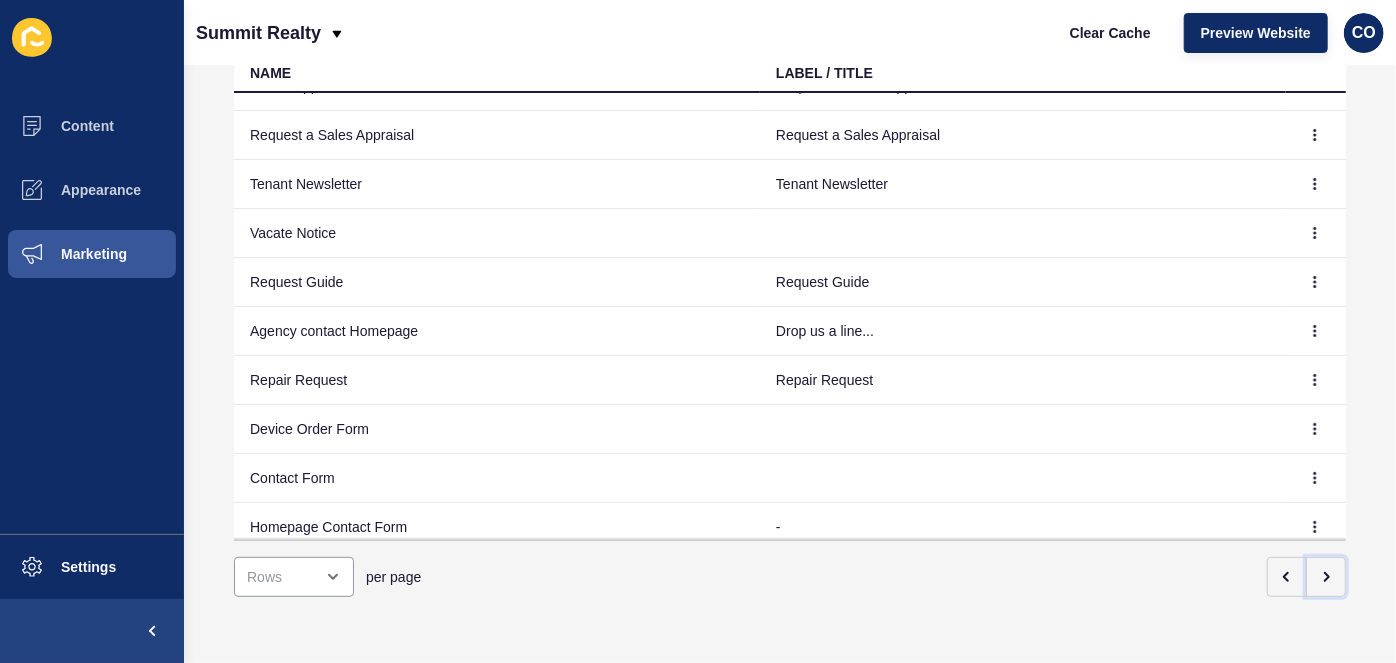 scroll, scrollTop: 0, scrollLeft: 0, axis: both 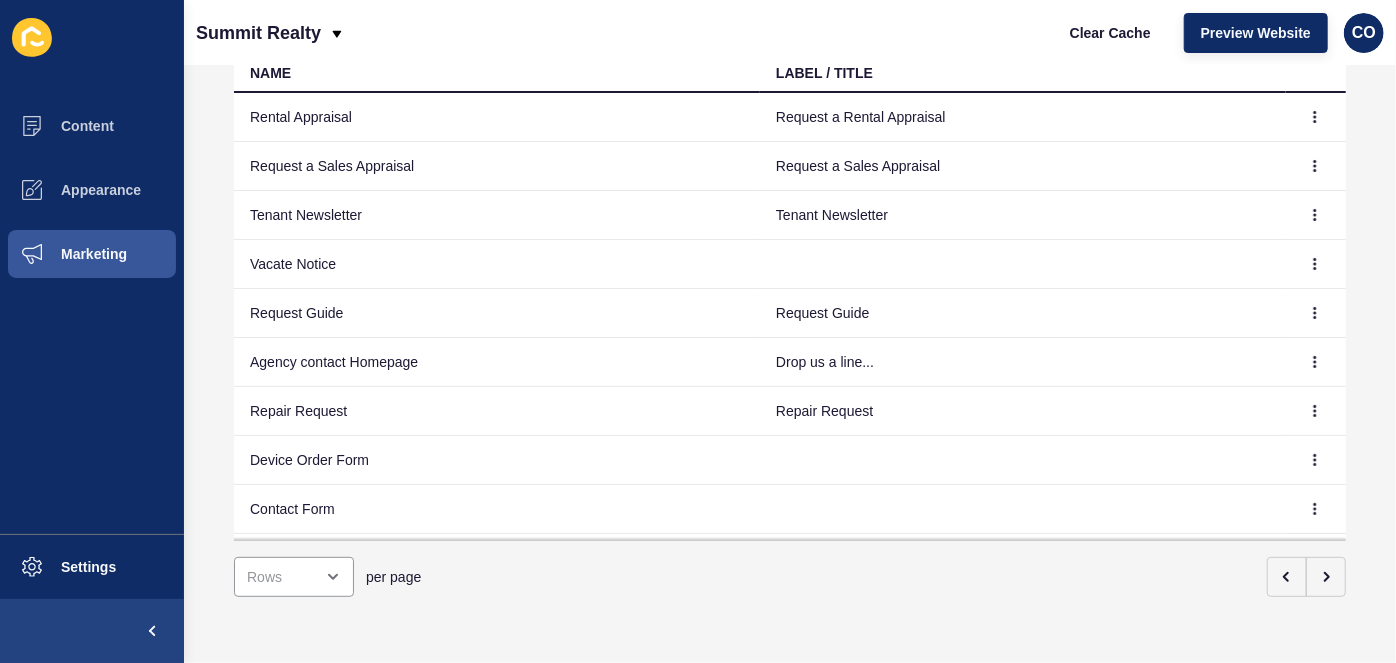 click on "Request a Rental Appraisal" at bounding box center (1023, 117) 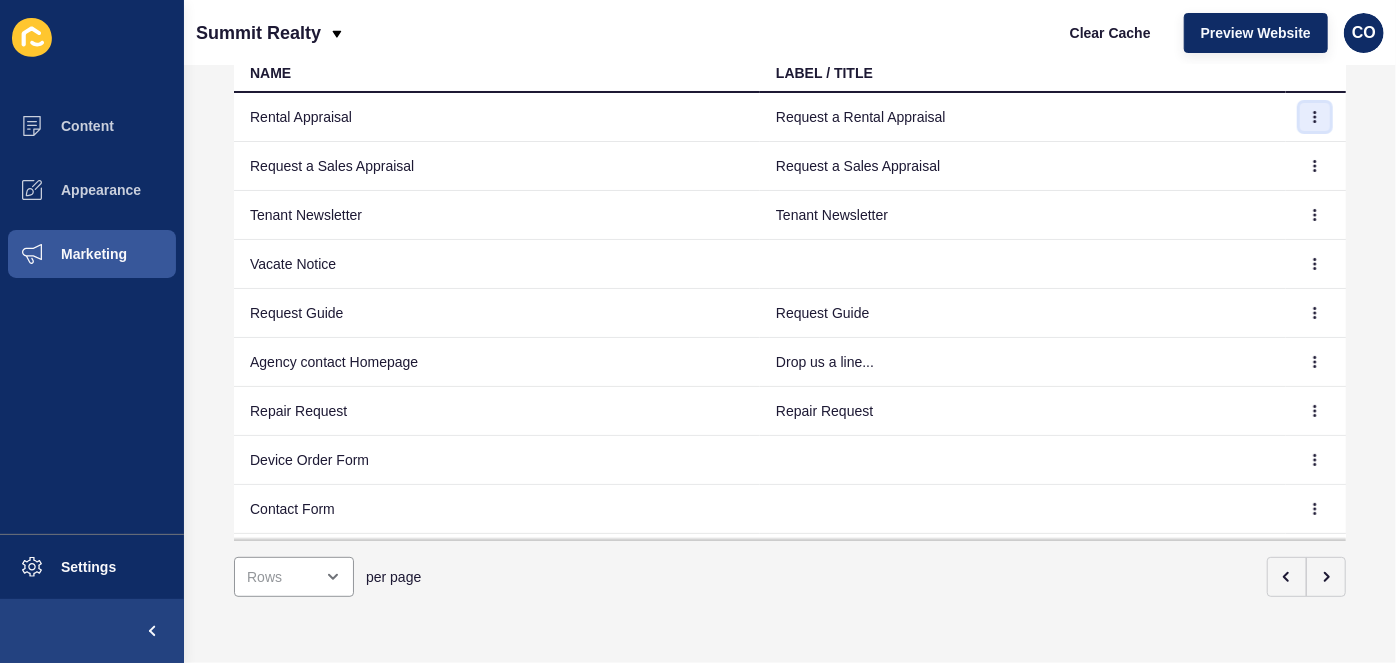 click 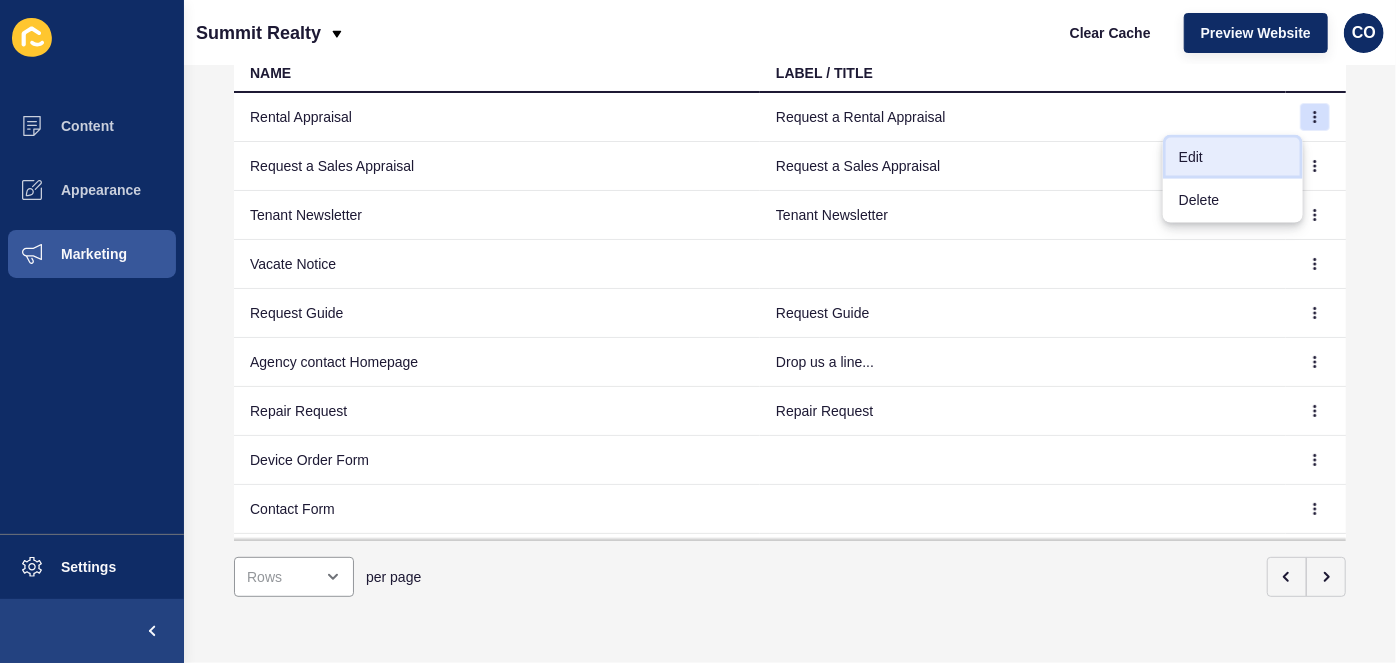 click on "Edit" at bounding box center (1233, 157) 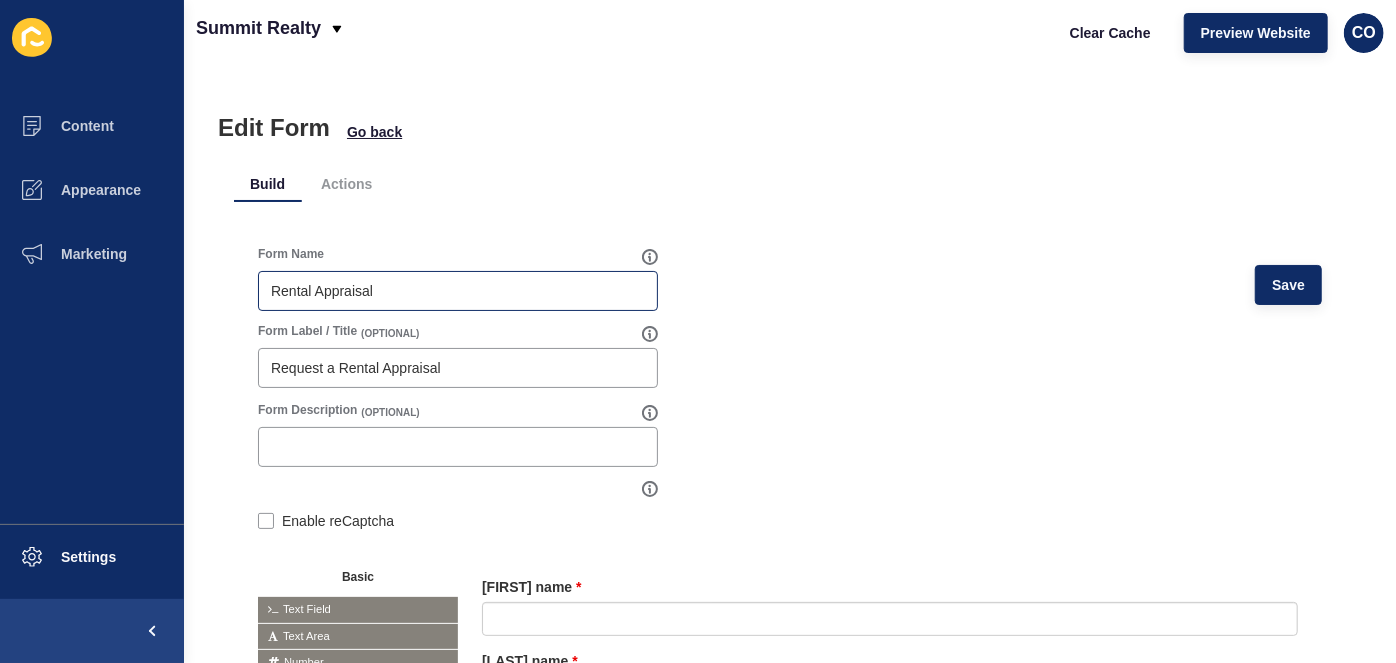 scroll, scrollTop: 0, scrollLeft: 0, axis: both 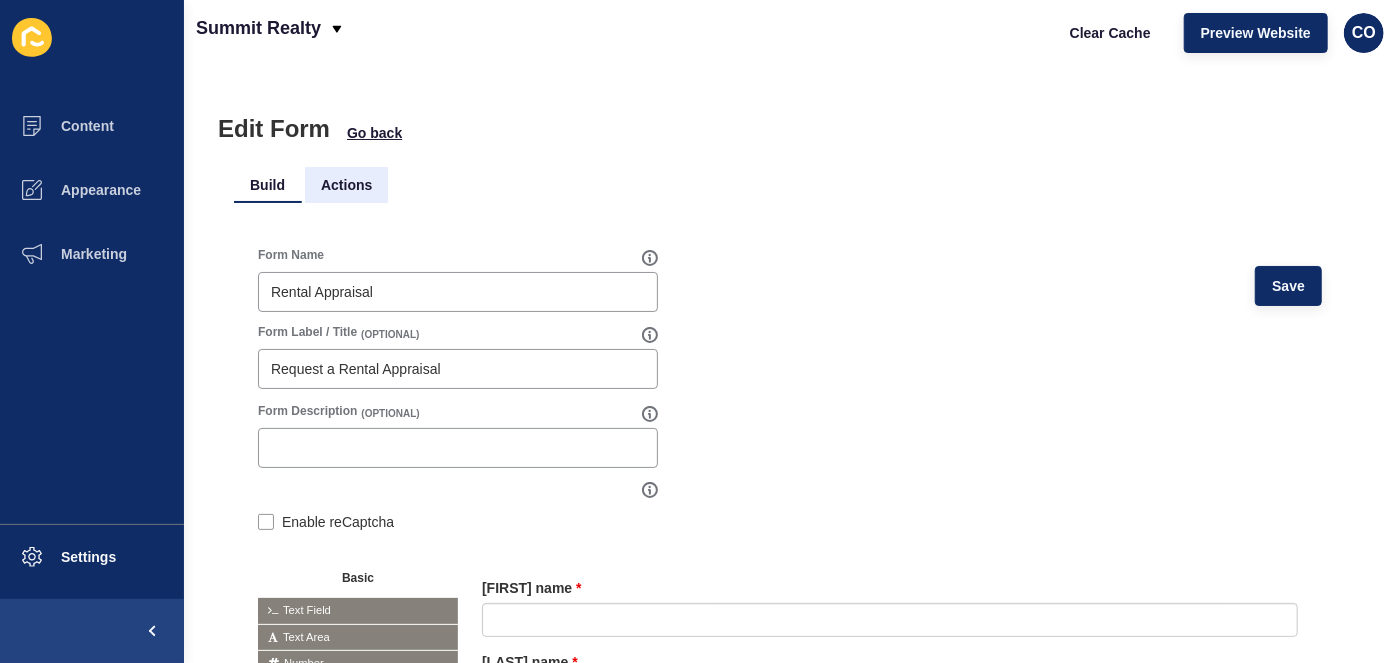 click on "Actions" at bounding box center (346, 185) 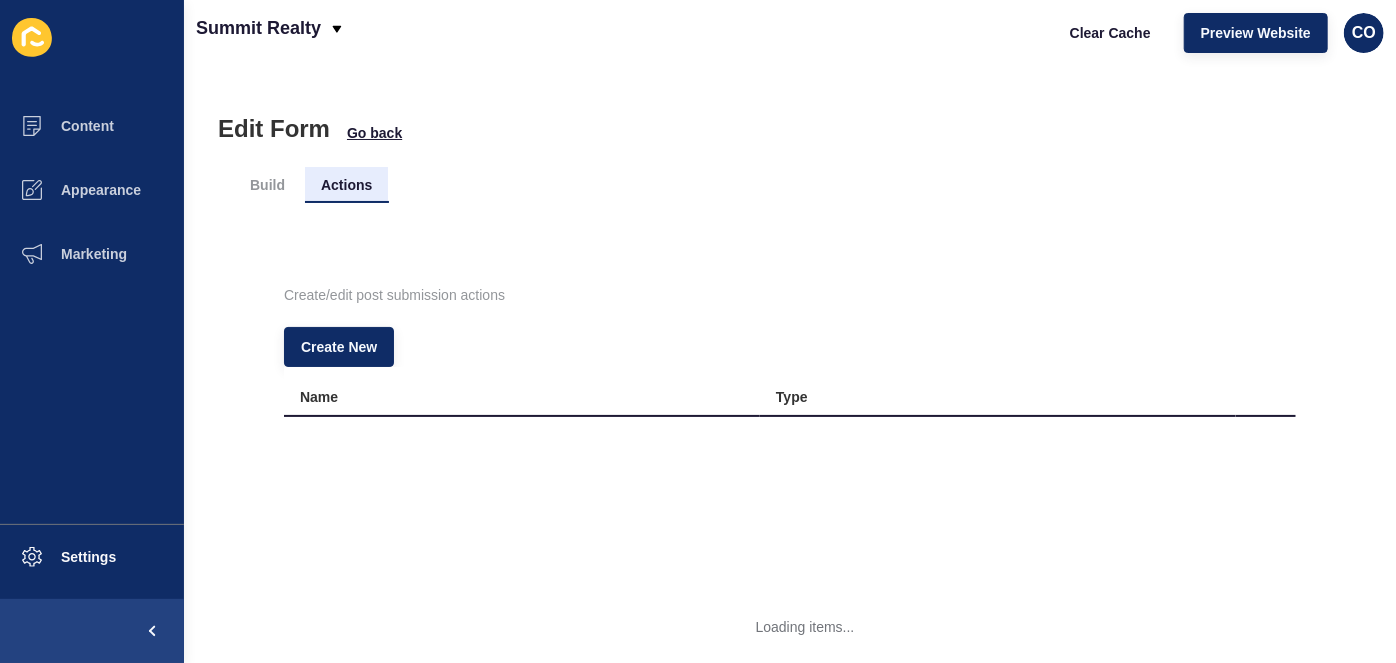 scroll, scrollTop: 0, scrollLeft: 0, axis: both 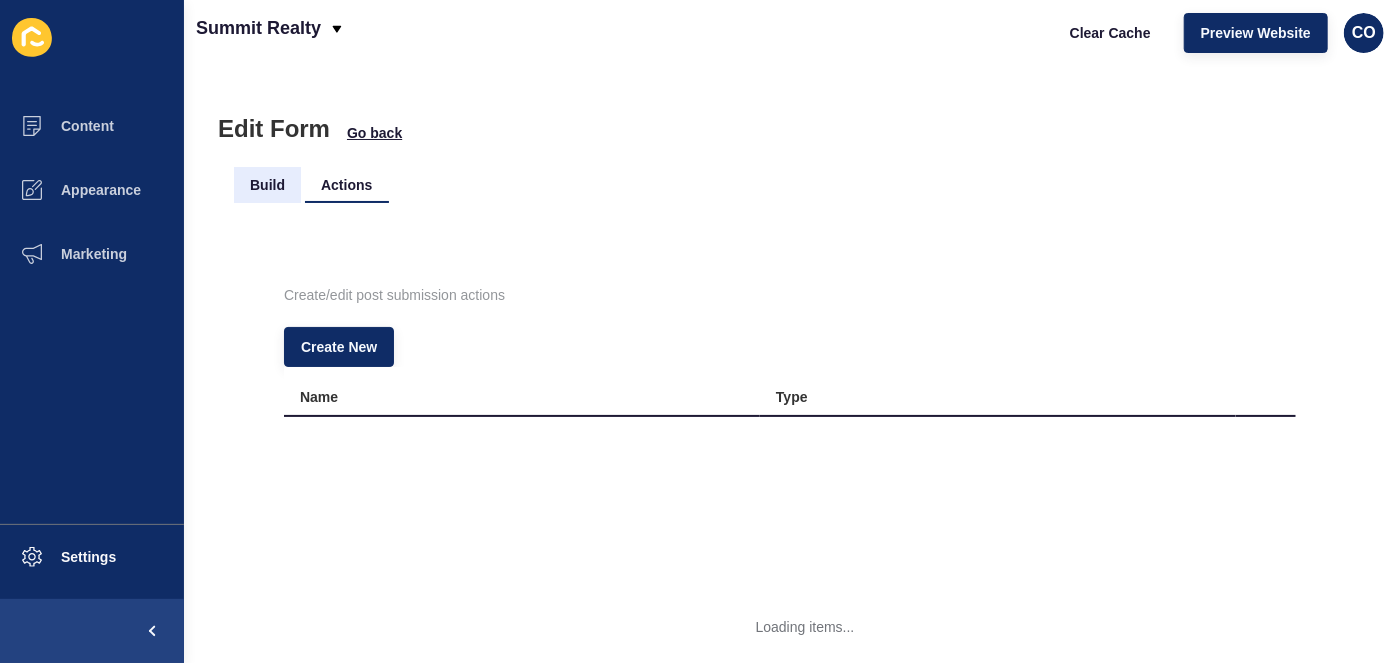 click on "Build" at bounding box center [267, 185] 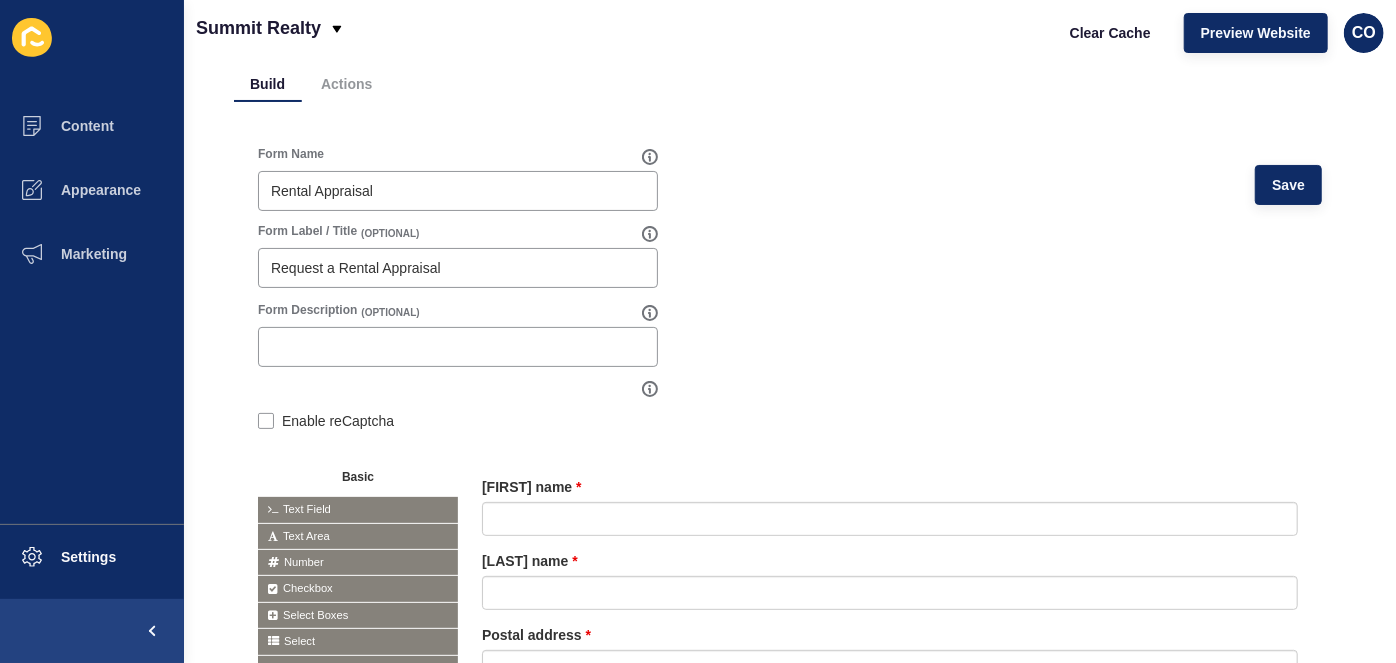 click on "Build Actions" at bounding box center [790, 84] 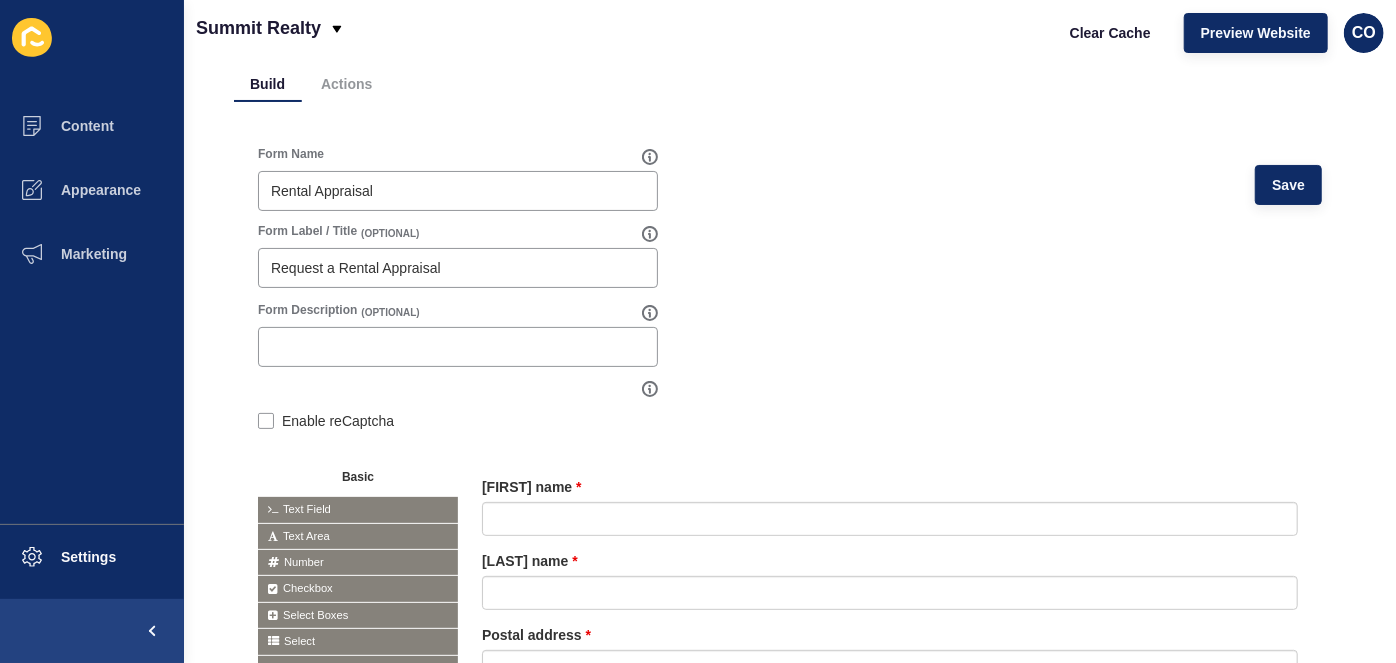 click on "Form Name Rental Appraisal Save Form Label / Title (OPTIONAL) Request a Rental Appraisal Form Description (OPTIONAL) Enable reCaptcha
Basic
Text Field
Text Area
Number
Password
Checkbox
Select Boxes
Select
Radio
Button
Advanced" at bounding box center (790, 746) 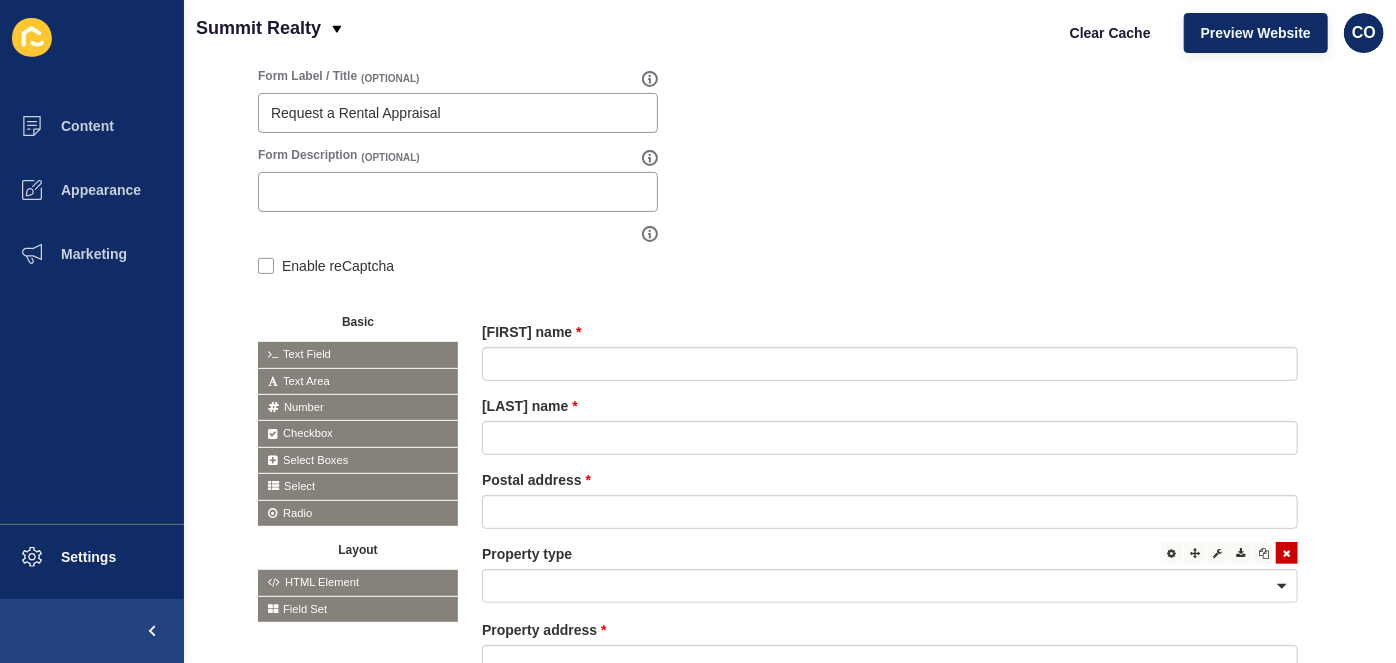 scroll, scrollTop: 255, scrollLeft: 0, axis: vertical 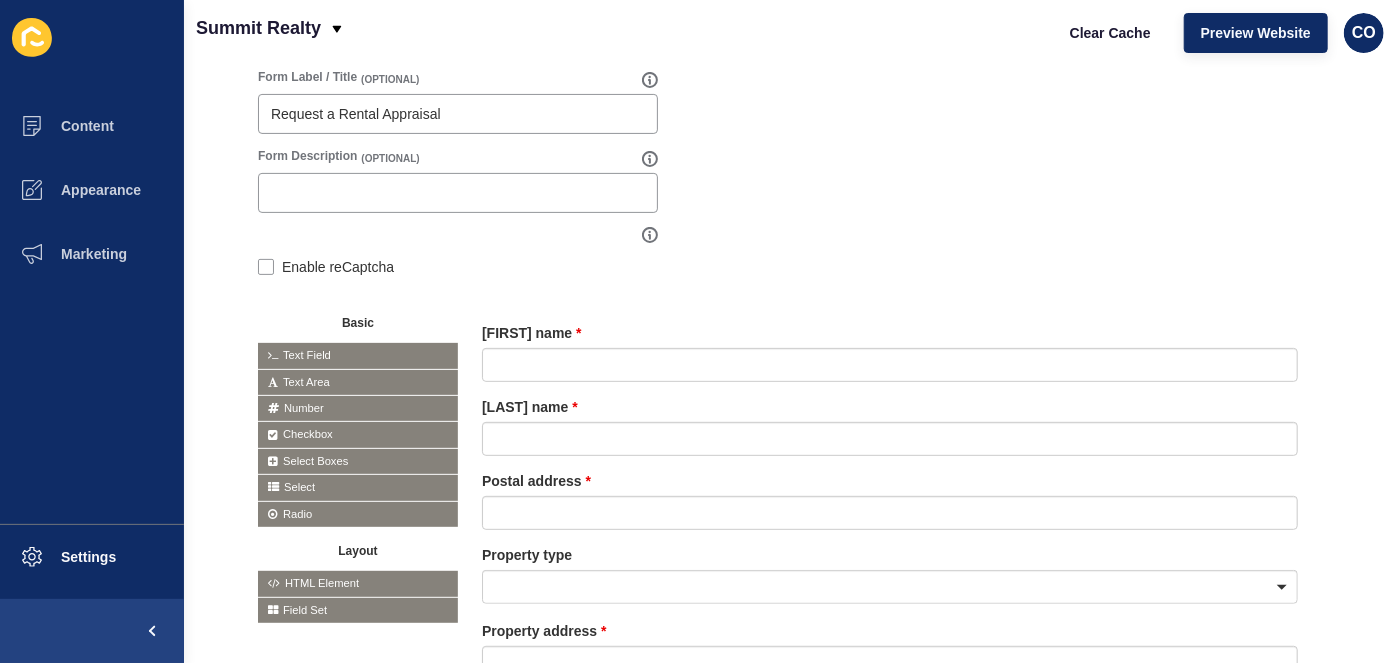 click on "HTML Element" at bounding box center (358, 583) 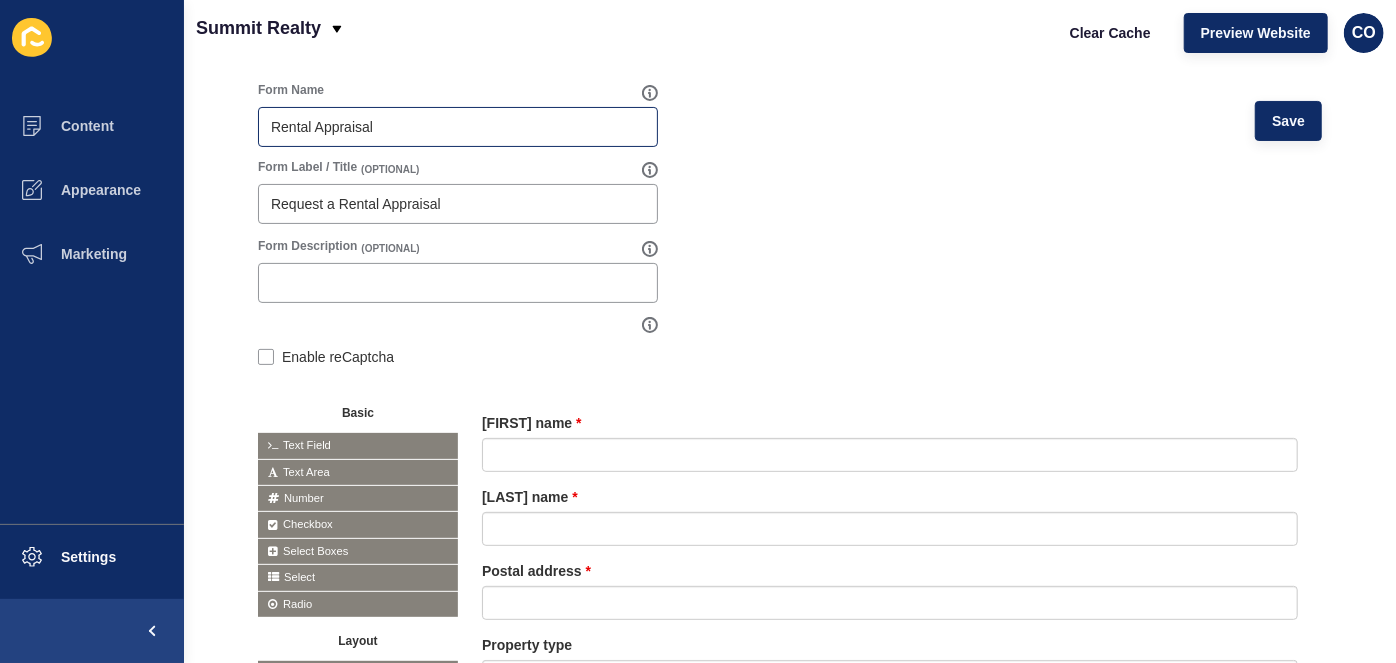 scroll, scrollTop: 0, scrollLeft: 0, axis: both 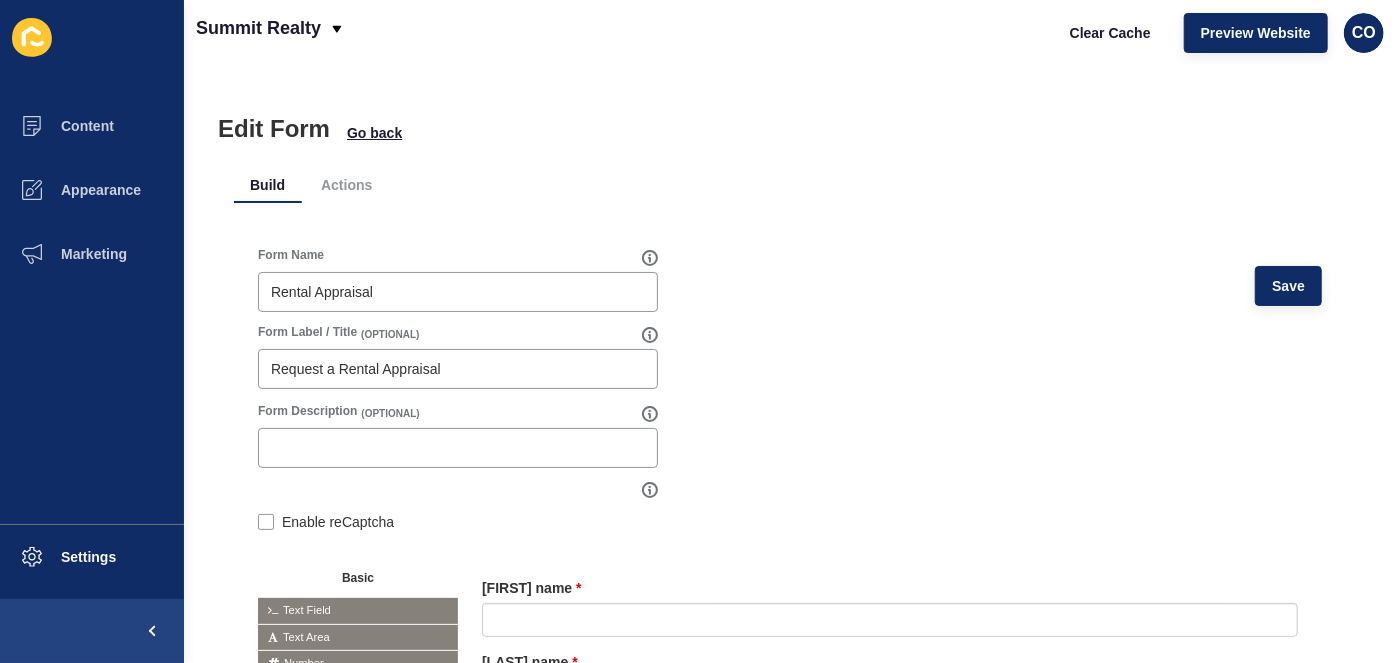 click on "Form Name Rental Appraisal Save Form Label / Title (OPTIONAL) Request a Rental Appraisal Form Description (OPTIONAL) Enable reCaptcha
Basic
Text Field
Text Area
Number
Password
Checkbox
Select Boxes
Select
Radio
Button
Advanced" at bounding box center (790, 364) 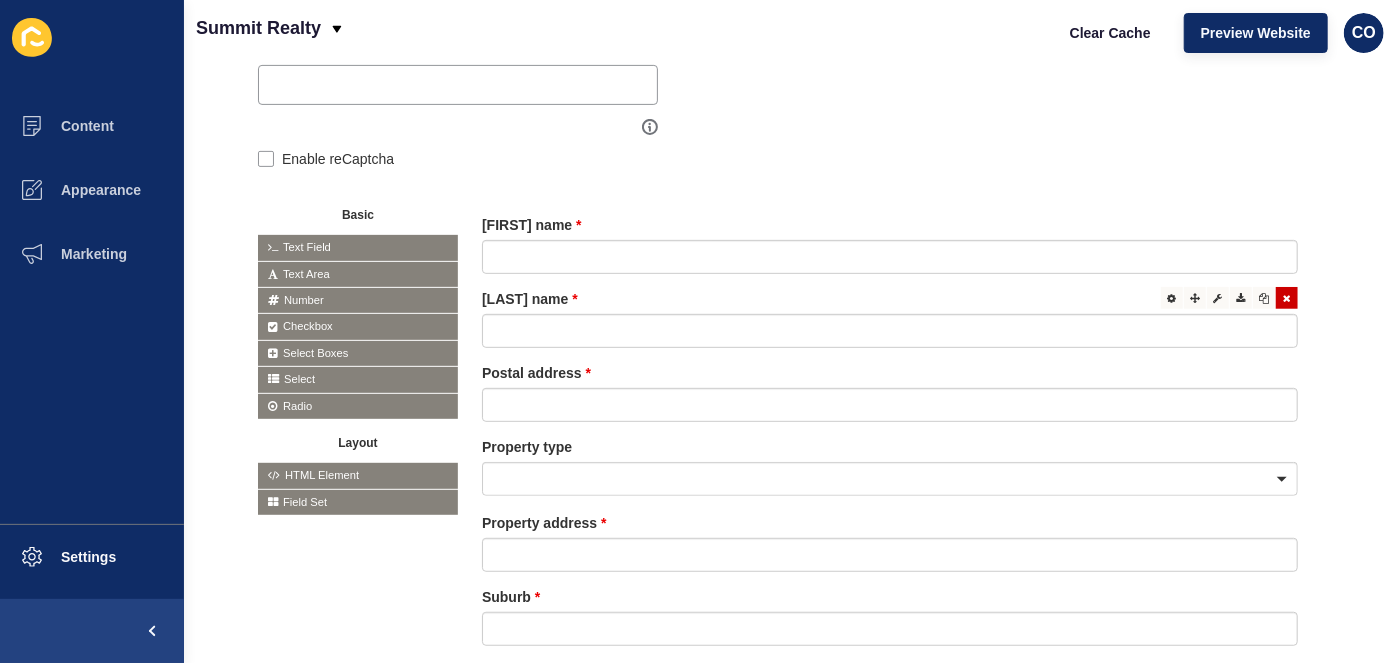 scroll, scrollTop: 0, scrollLeft: 0, axis: both 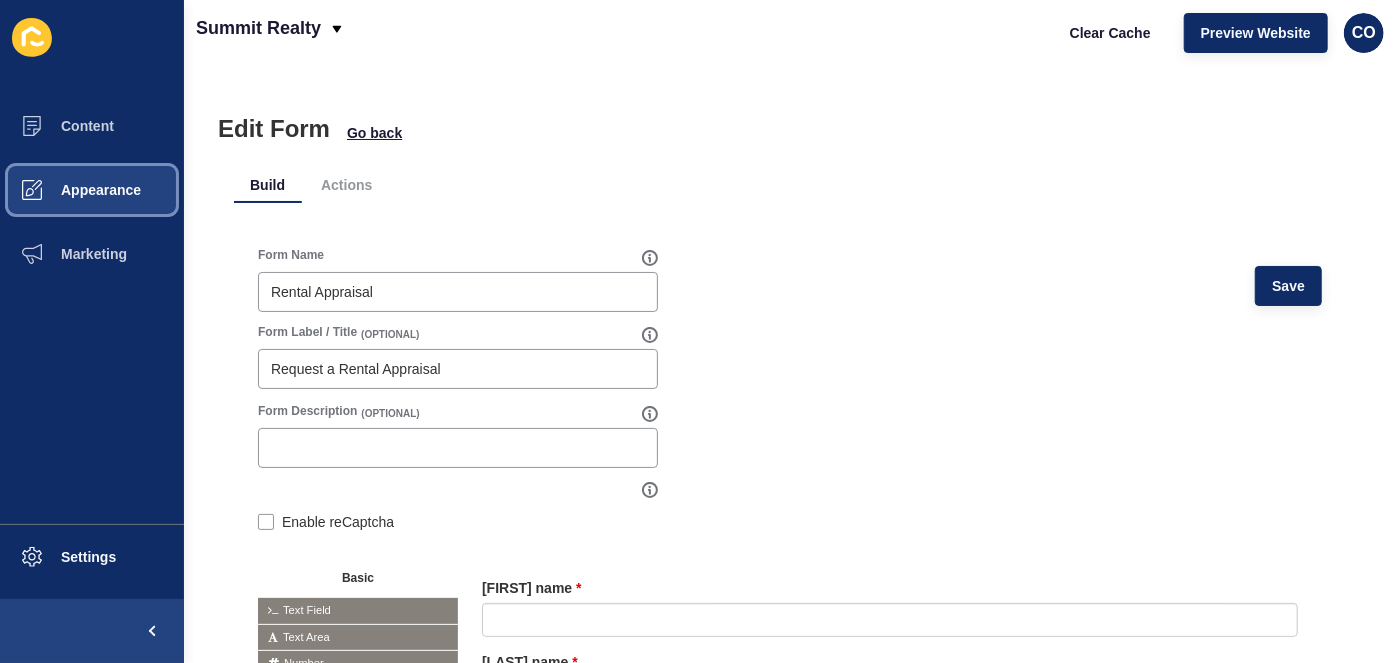 click on "Appearance" at bounding box center (69, 190) 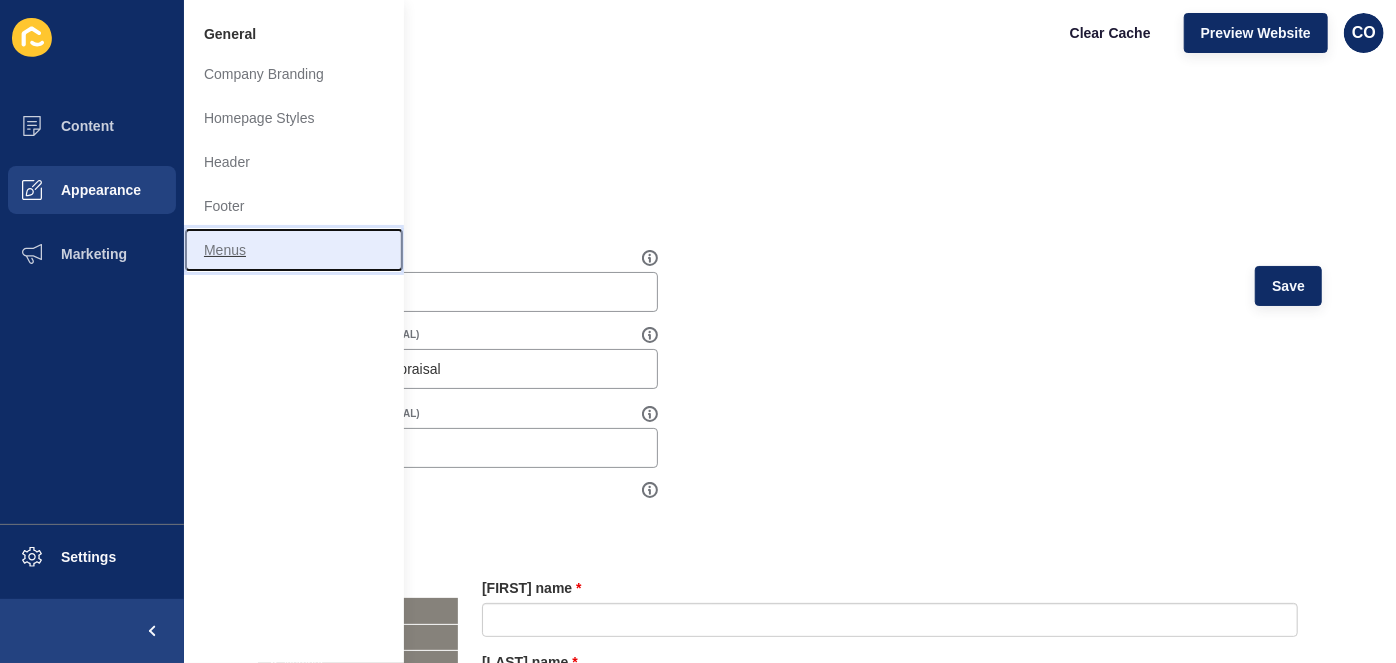click on "Menus" at bounding box center (294, 250) 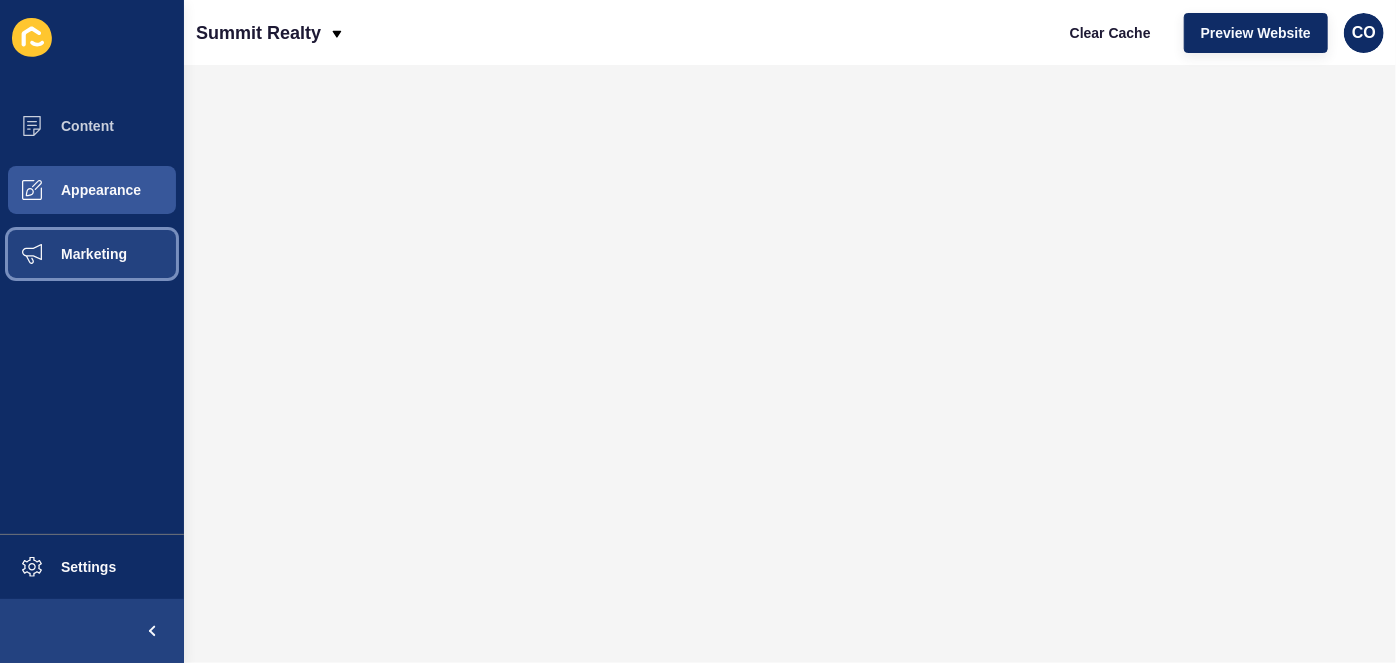 click on "Marketing" at bounding box center [62, 254] 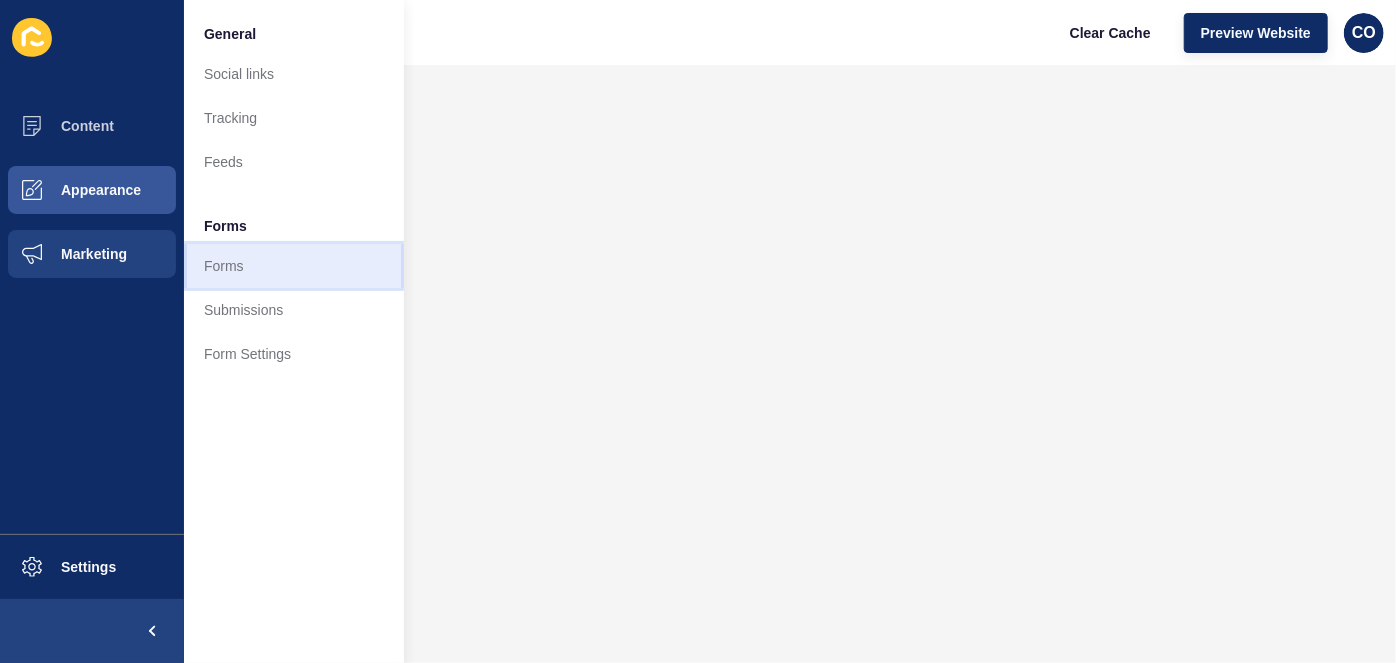 click on "Forms" at bounding box center (294, 266) 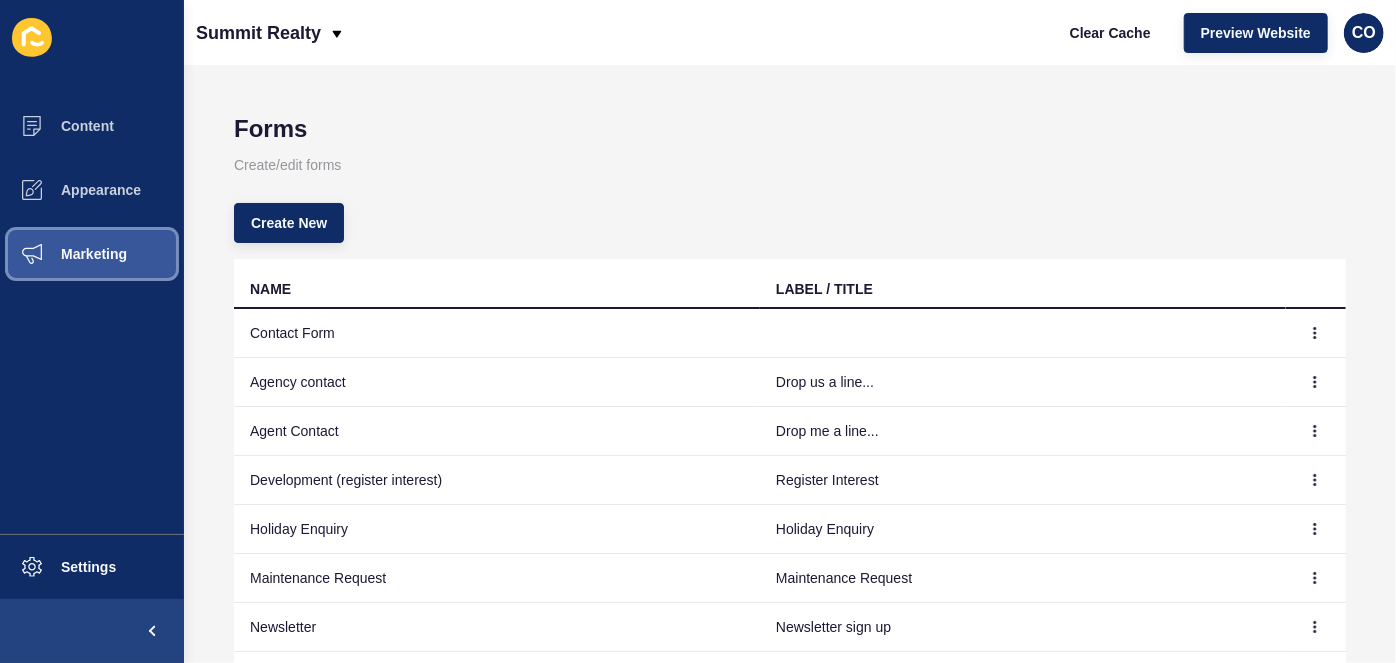 click on "Marketing" at bounding box center [62, 254] 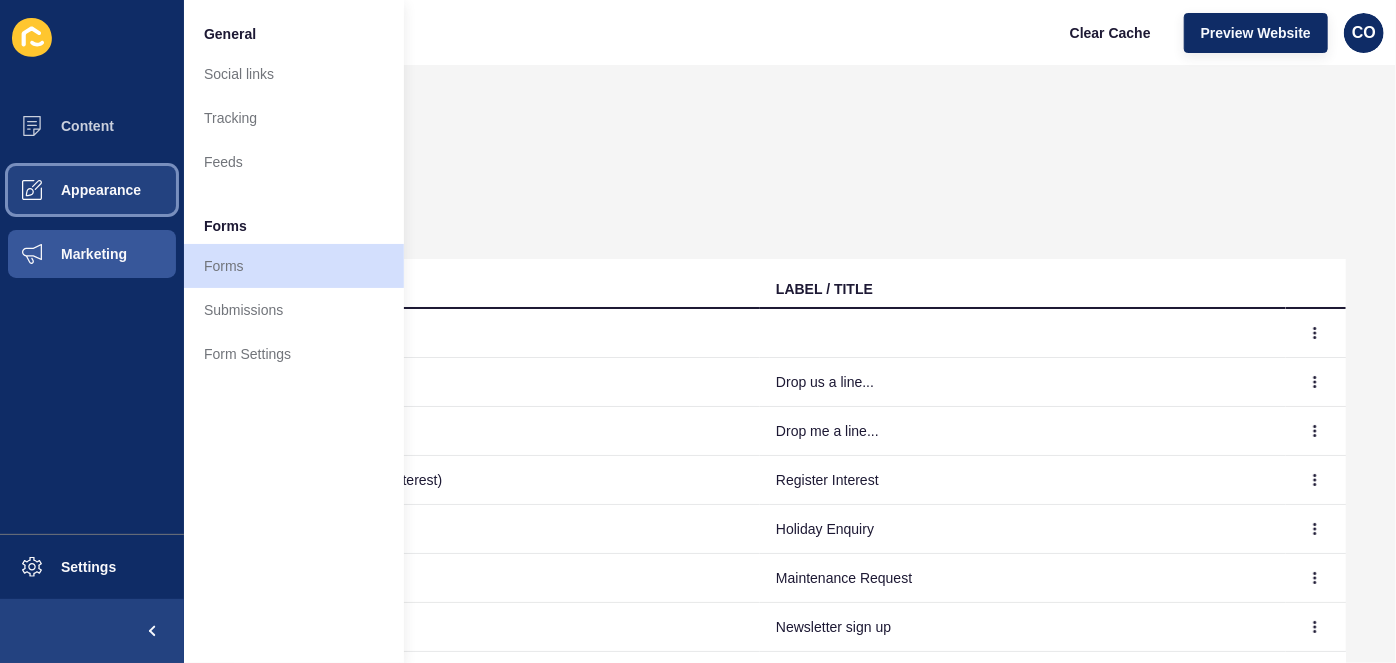 click on "Appearance" at bounding box center [69, 190] 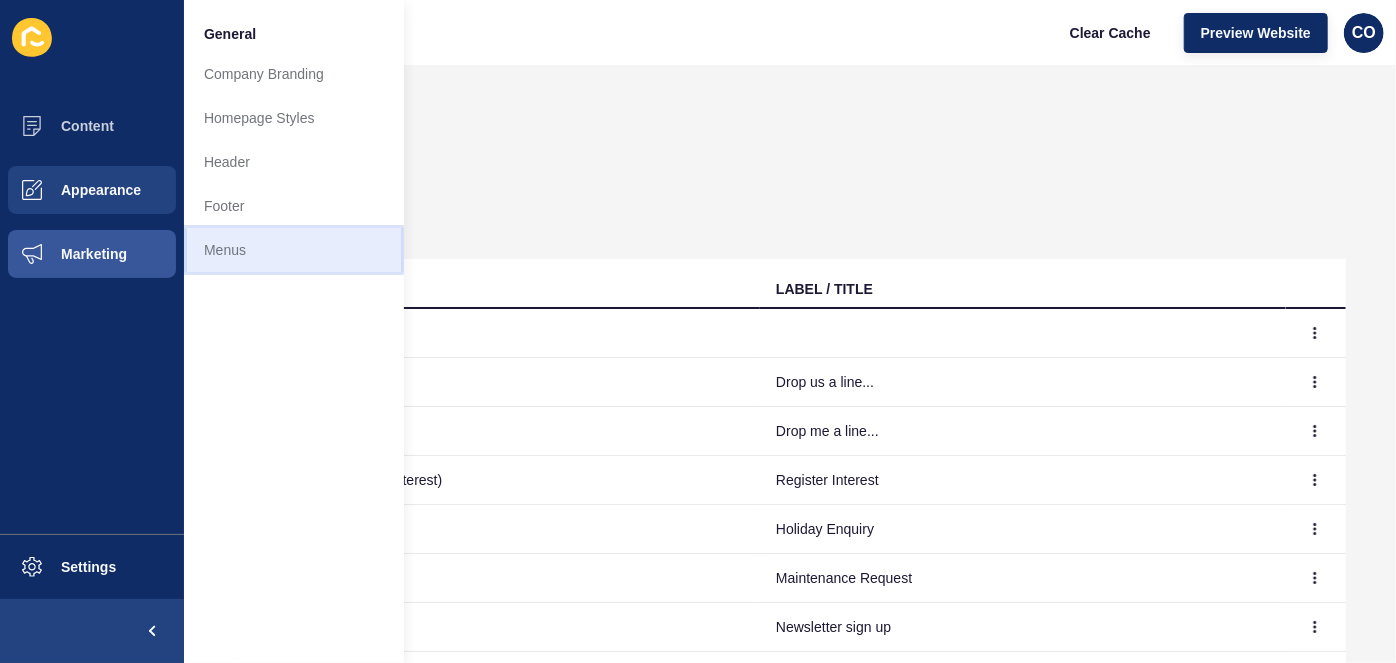 click on "Menus" at bounding box center [294, 250] 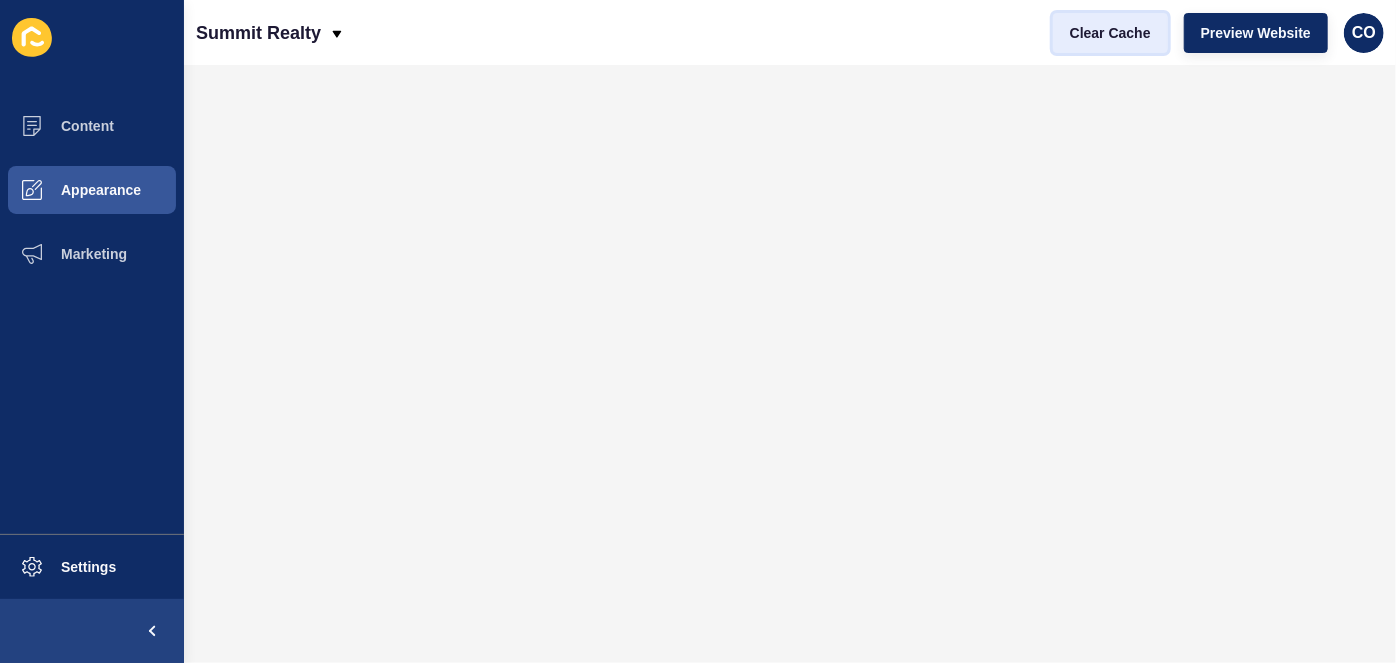 click on "Clear Cache" at bounding box center [1110, 33] 